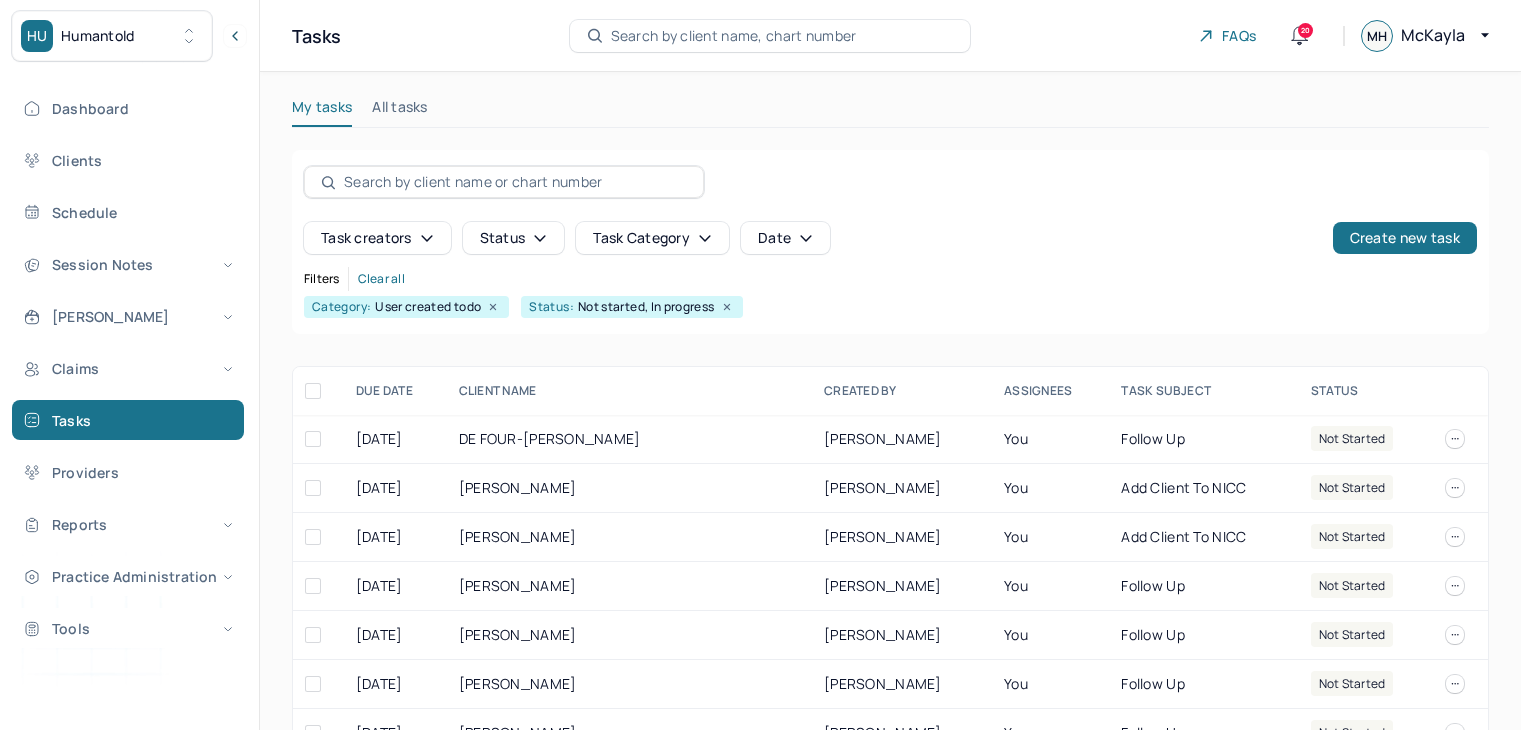 scroll, scrollTop: 0, scrollLeft: 0, axis: both 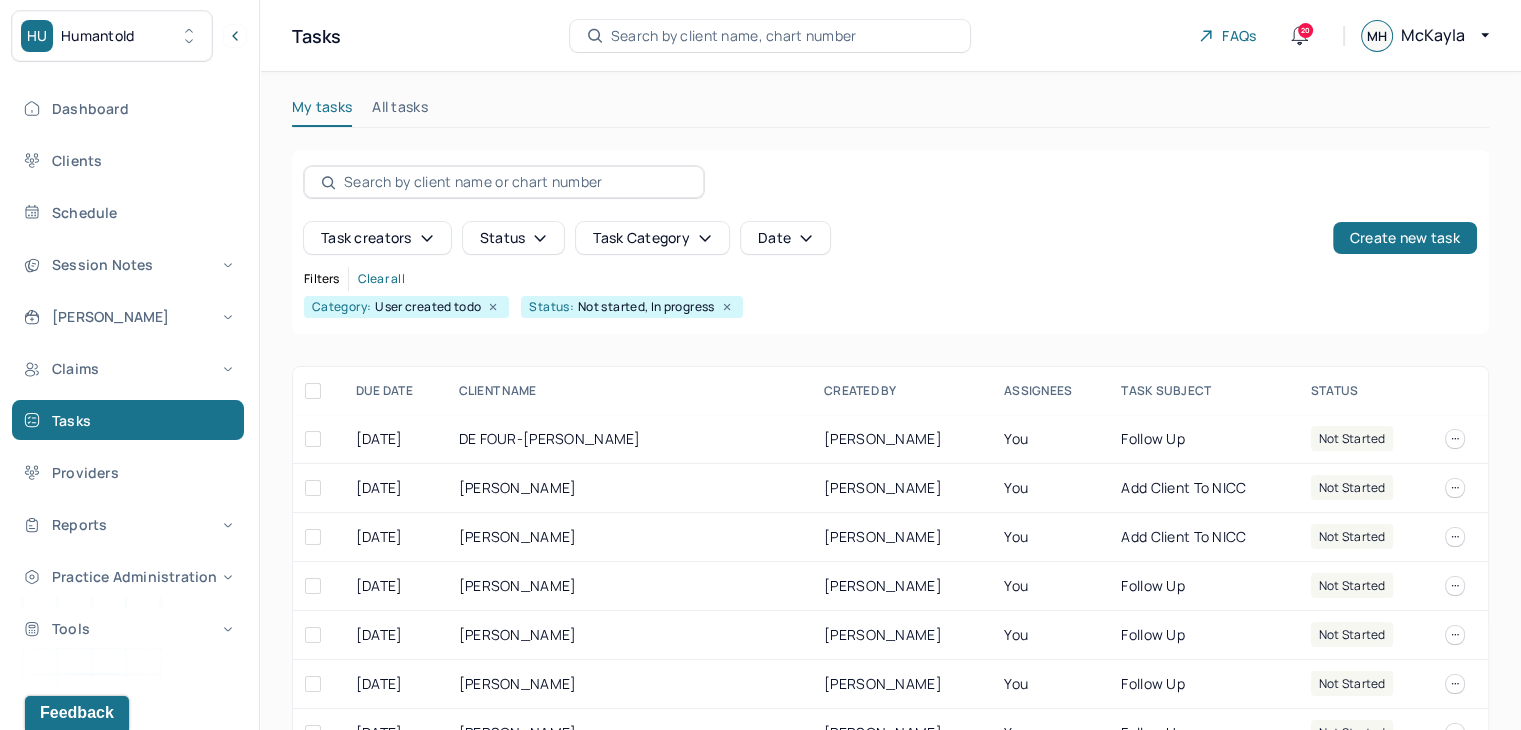 click on "Search by client name, chart number" at bounding box center (770, 36) 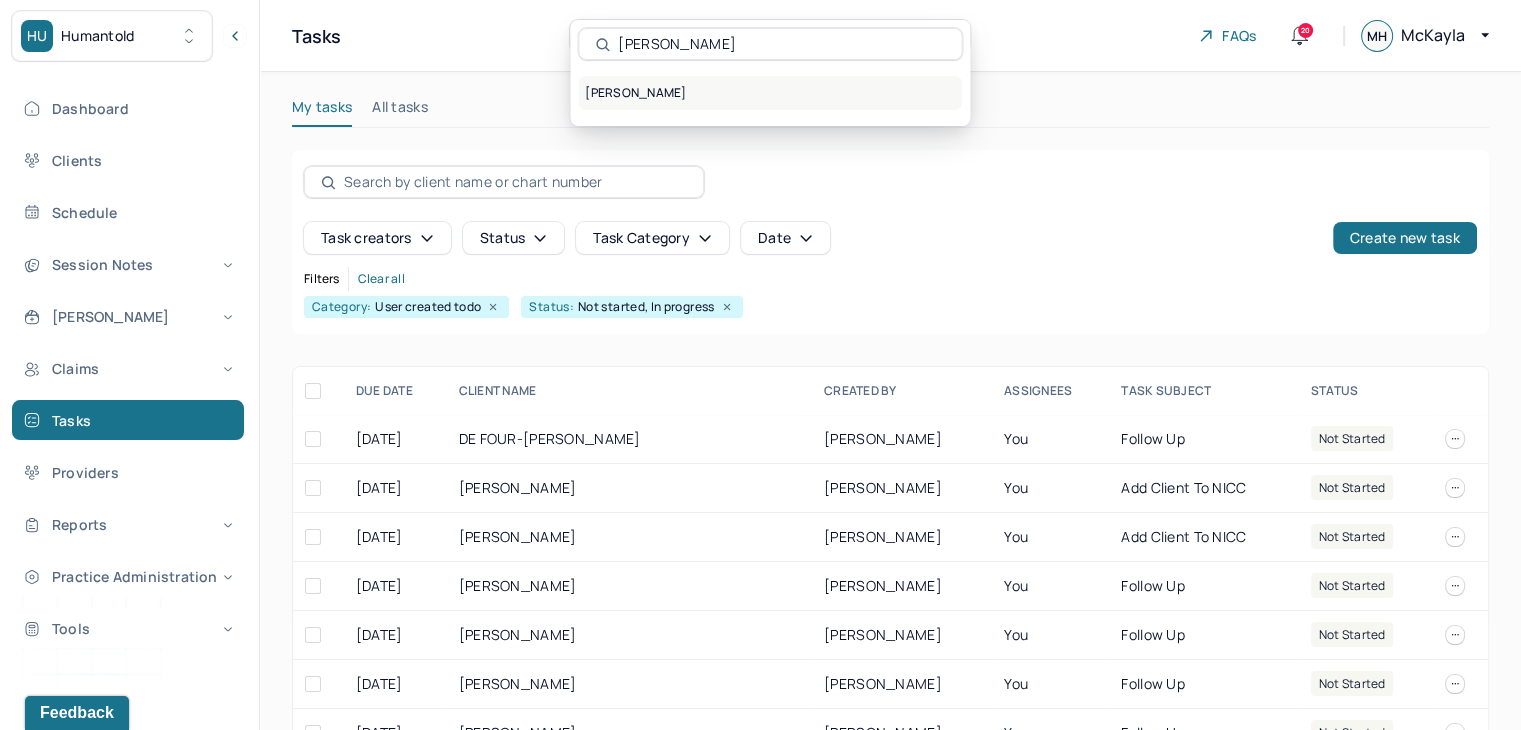 type on "[PERSON_NAME]" 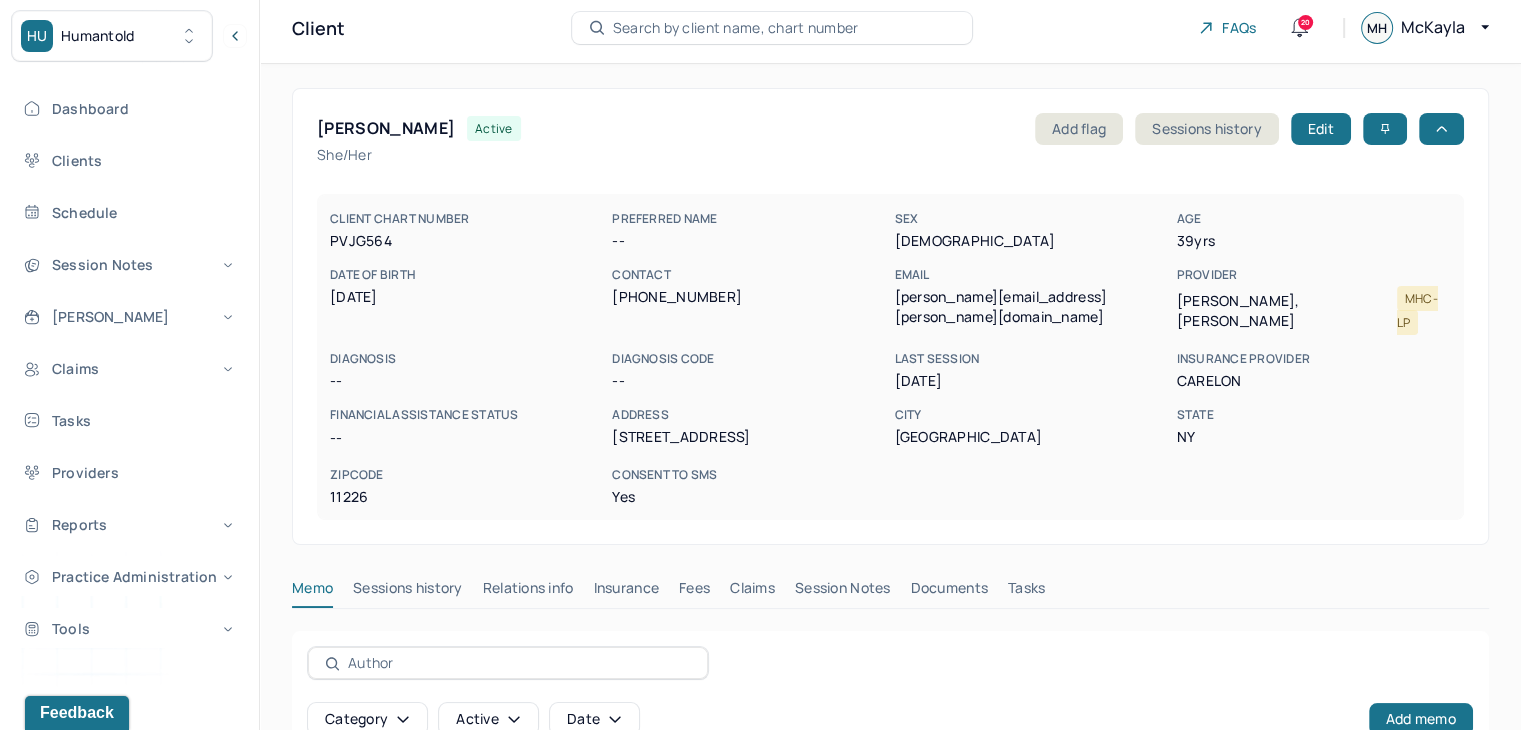 scroll, scrollTop: 325, scrollLeft: 0, axis: vertical 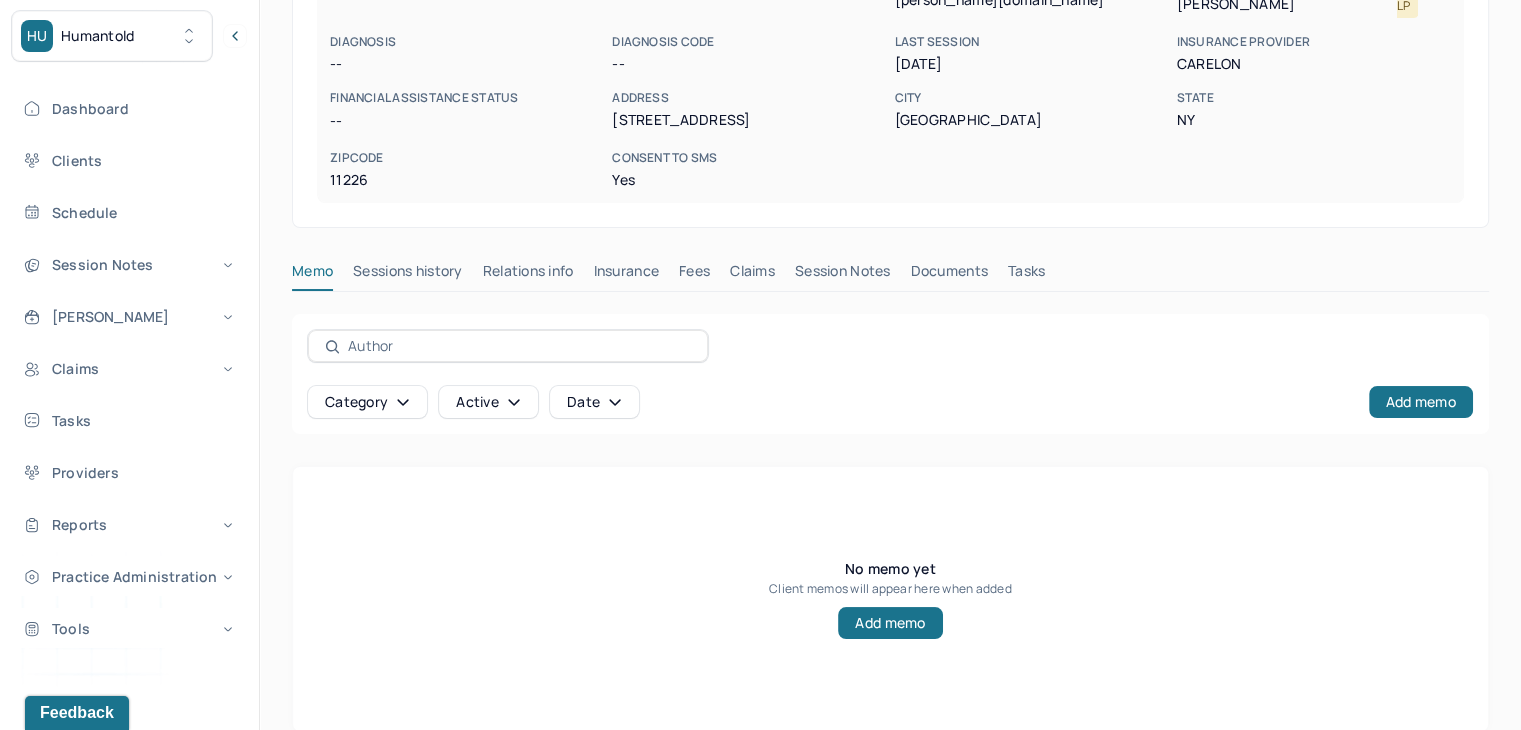click on "Session Notes" at bounding box center [843, 275] 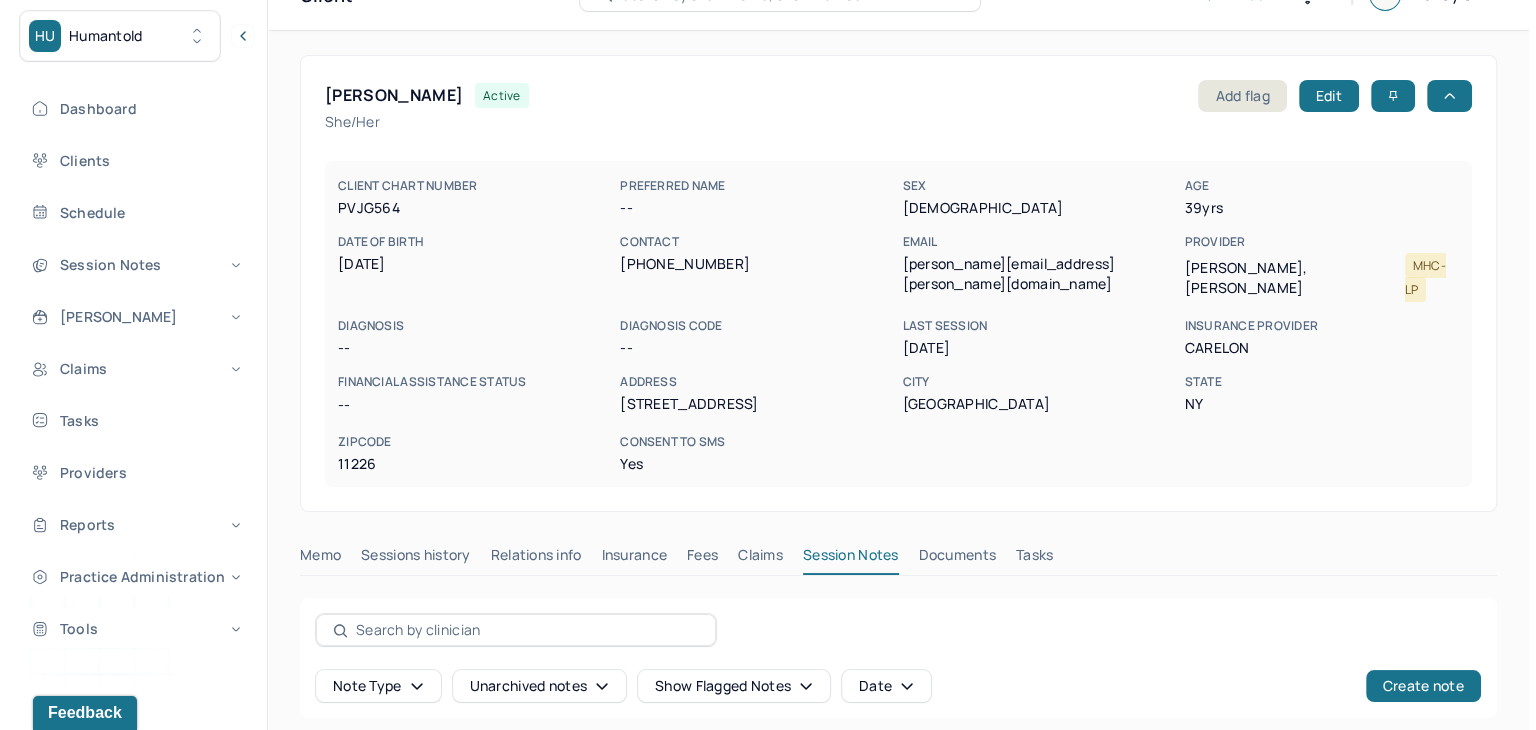scroll, scrollTop: 0, scrollLeft: 0, axis: both 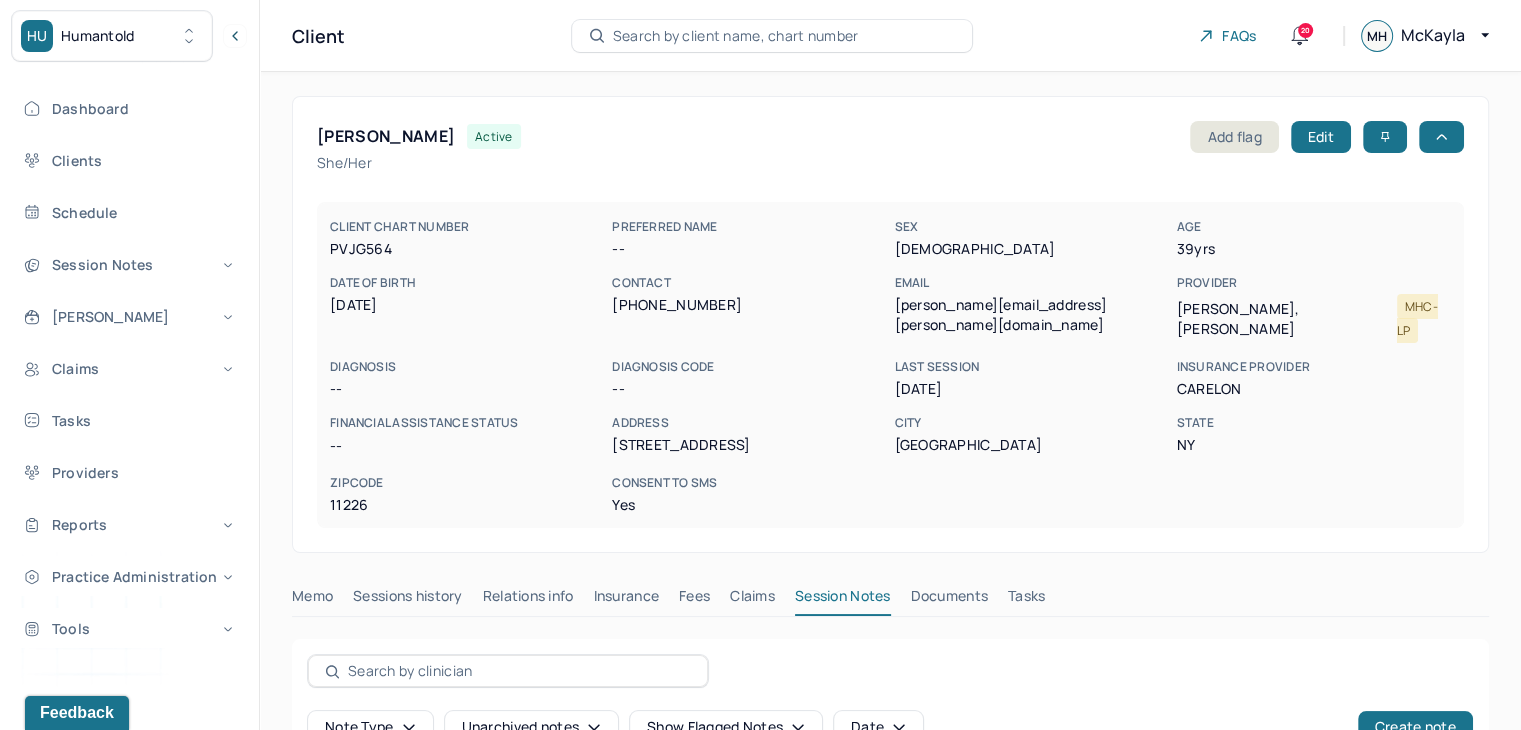click on "Tasks" at bounding box center (1026, 600) 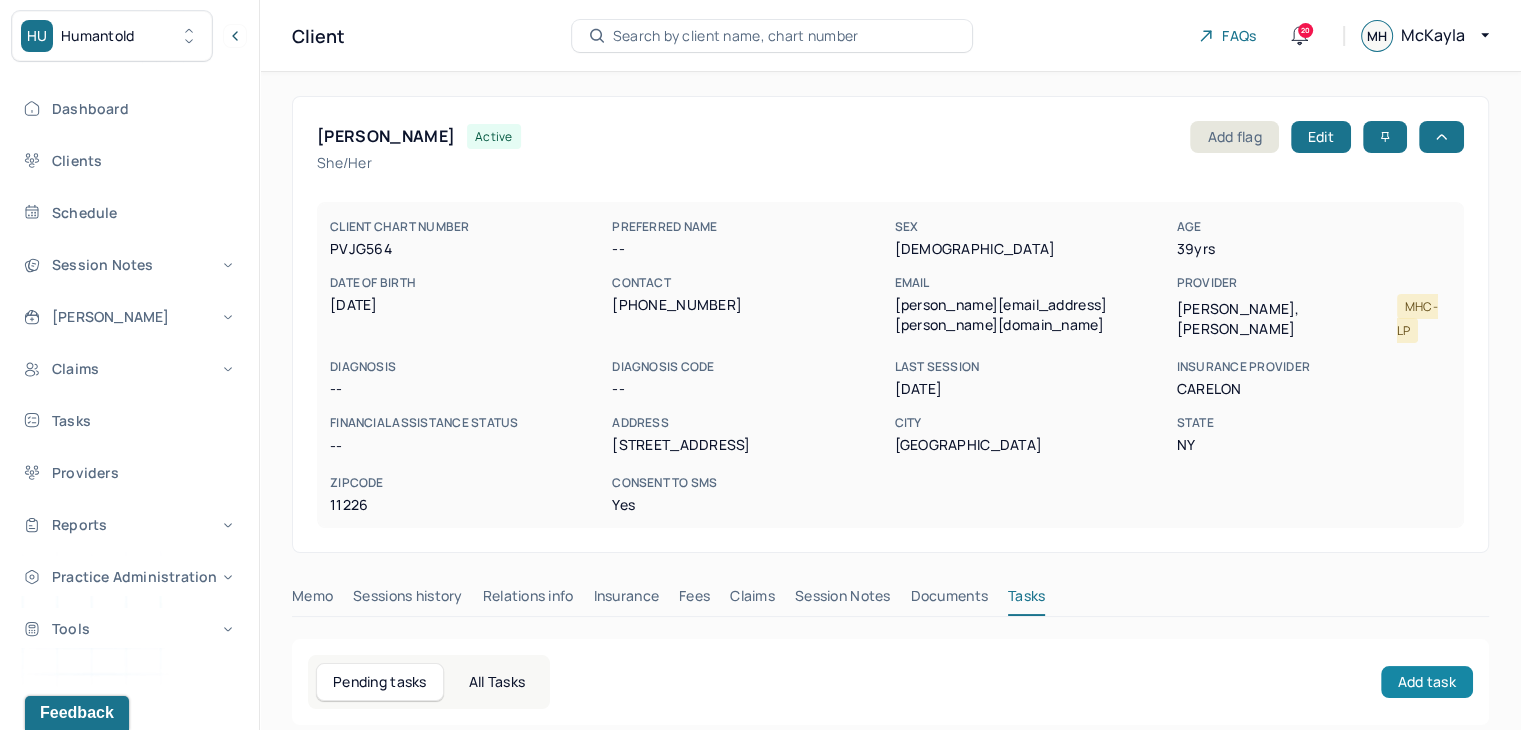 click on "Add task" at bounding box center (1427, 682) 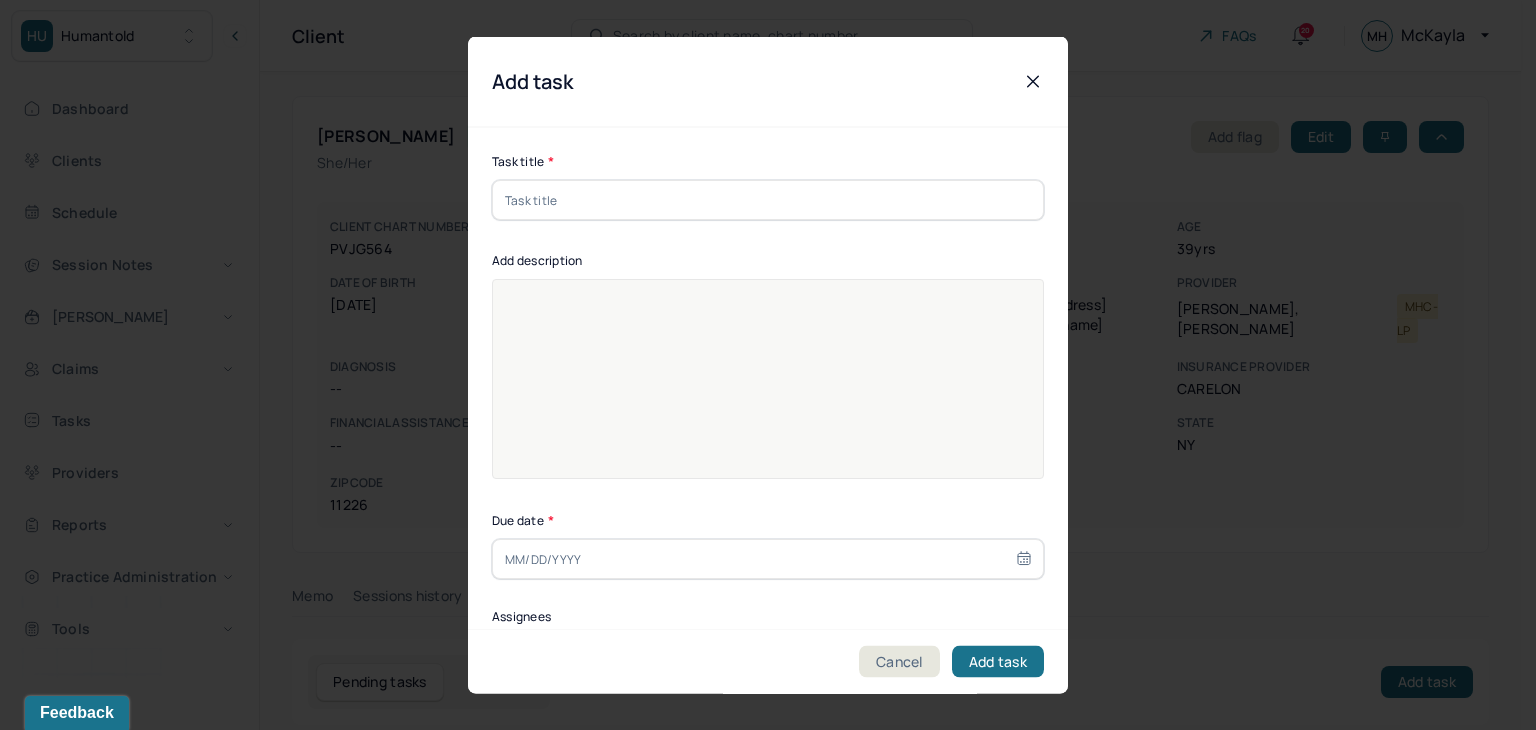 click at bounding box center (768, 392) 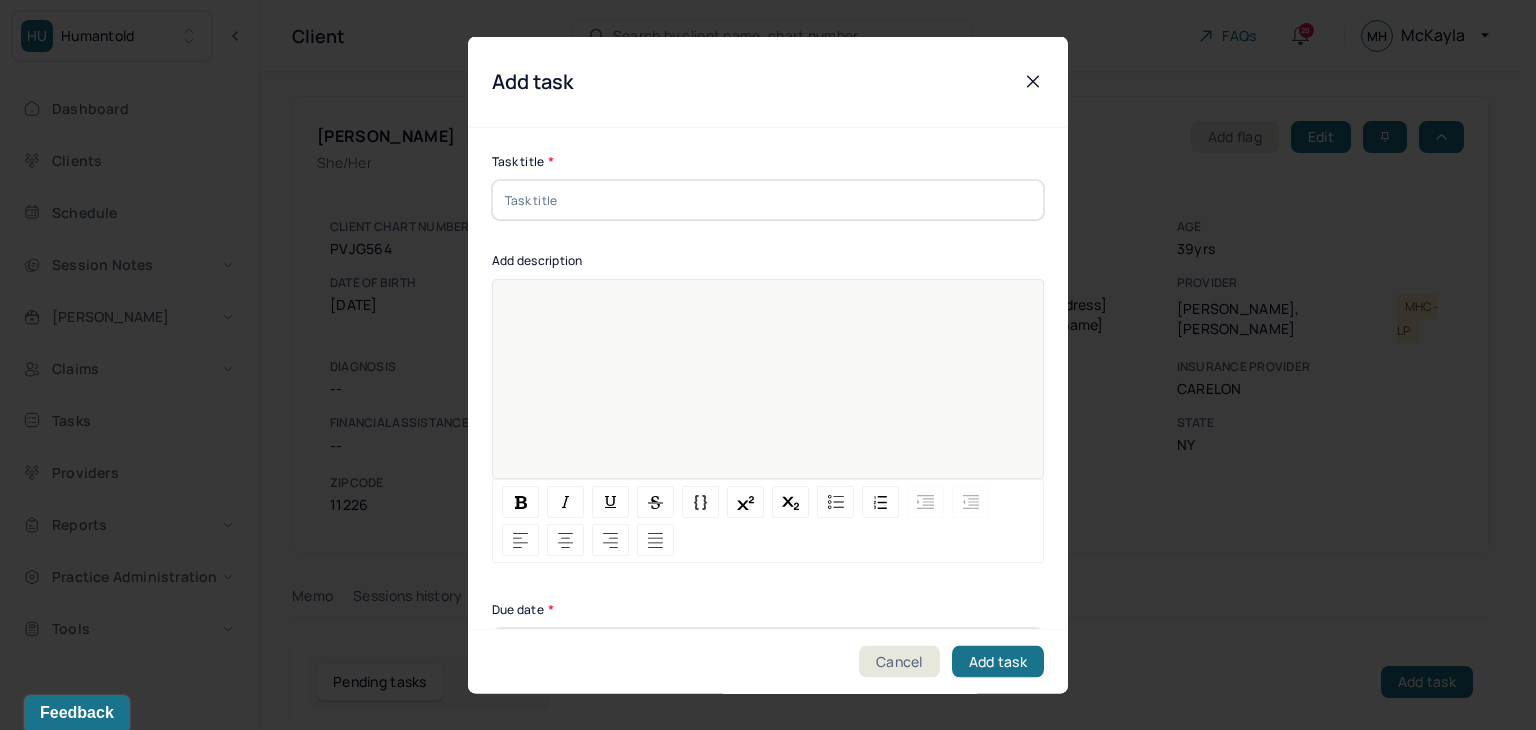 click at bounding box center (768, 200) 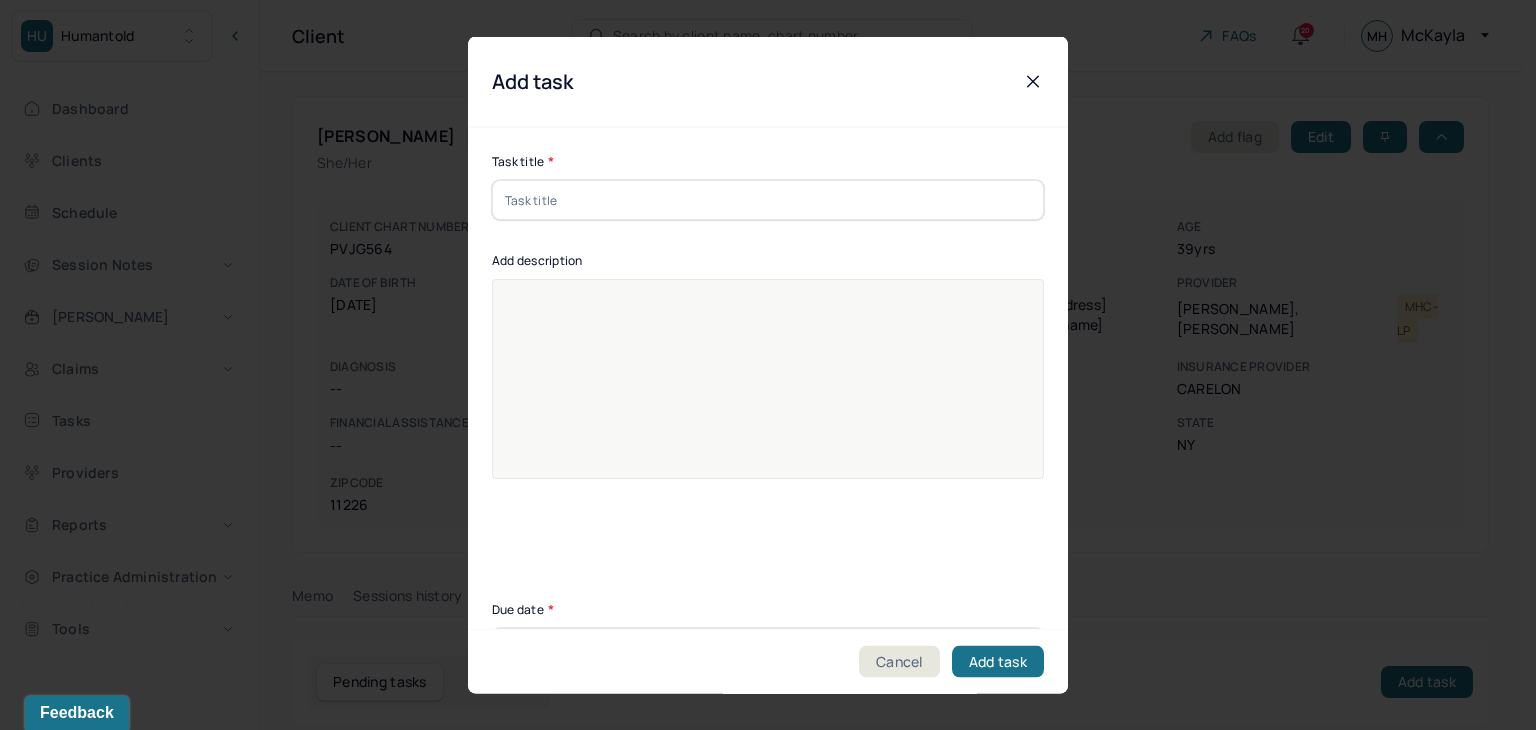 click at bounding box center (768, 392) 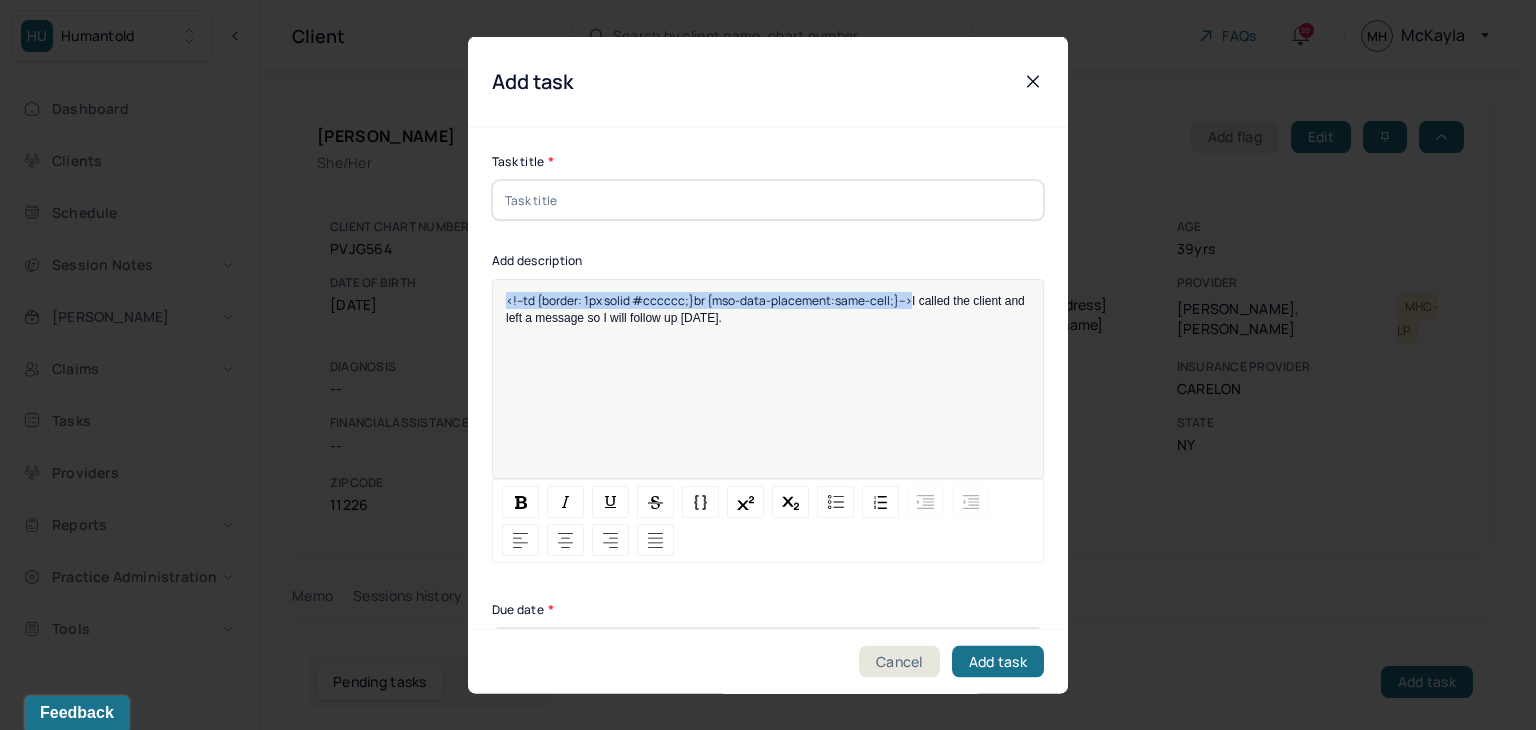 drag, startPoint x: 908, startPoint y: 301, endPoint x: 460, endPoint y: 298, distance: 448.01004 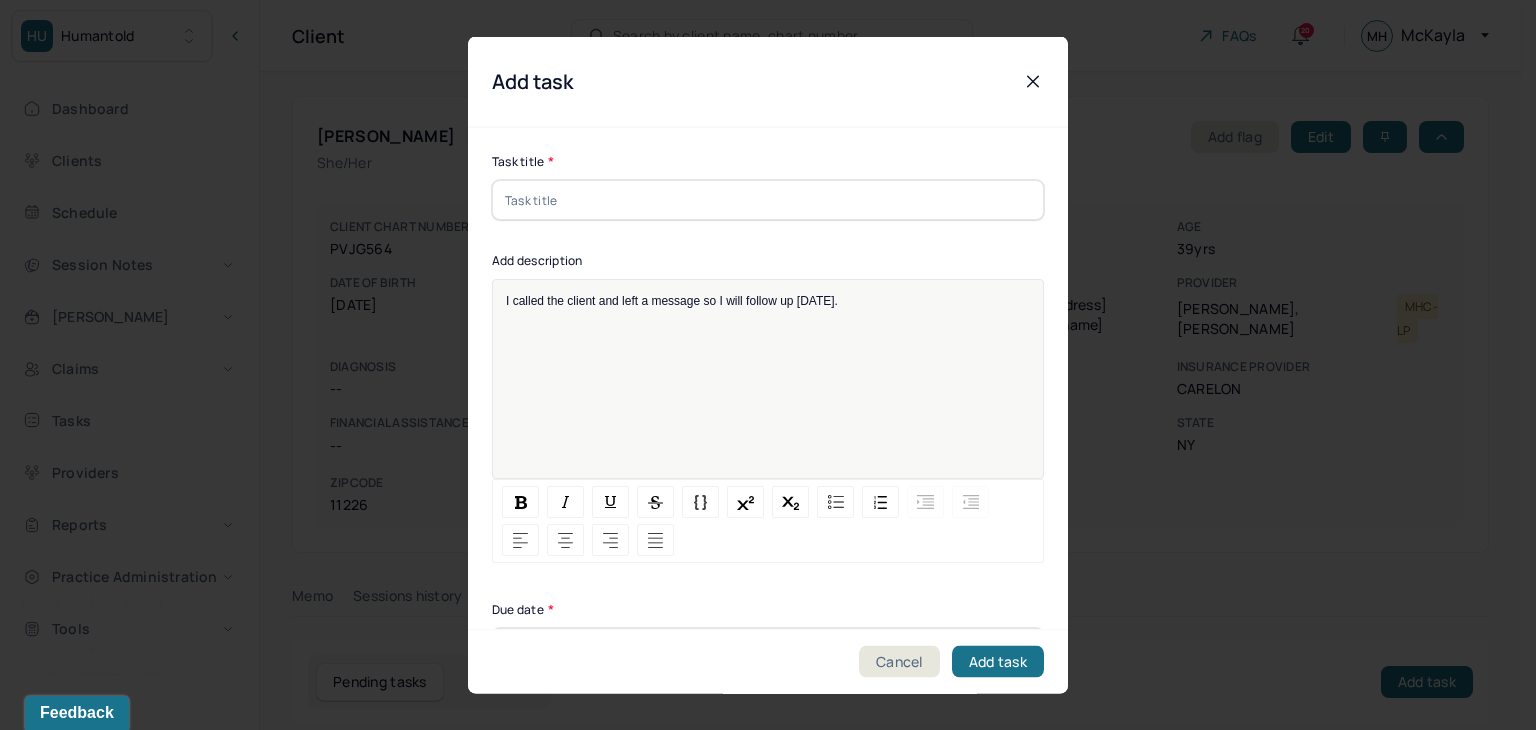click at bounding box center [768, 200] 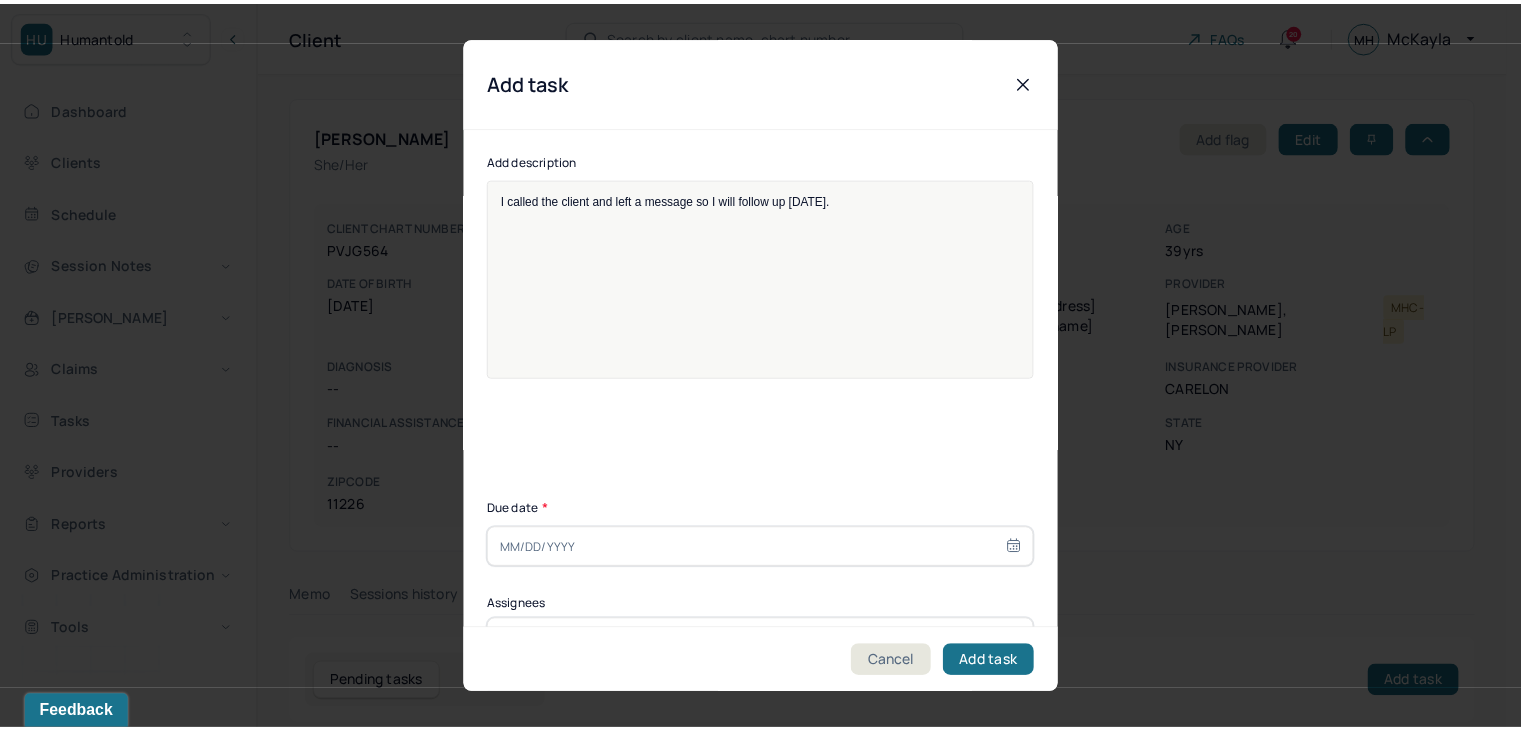 scroll, scrollTop: 224, scrollLeft: 0, axis: vertical 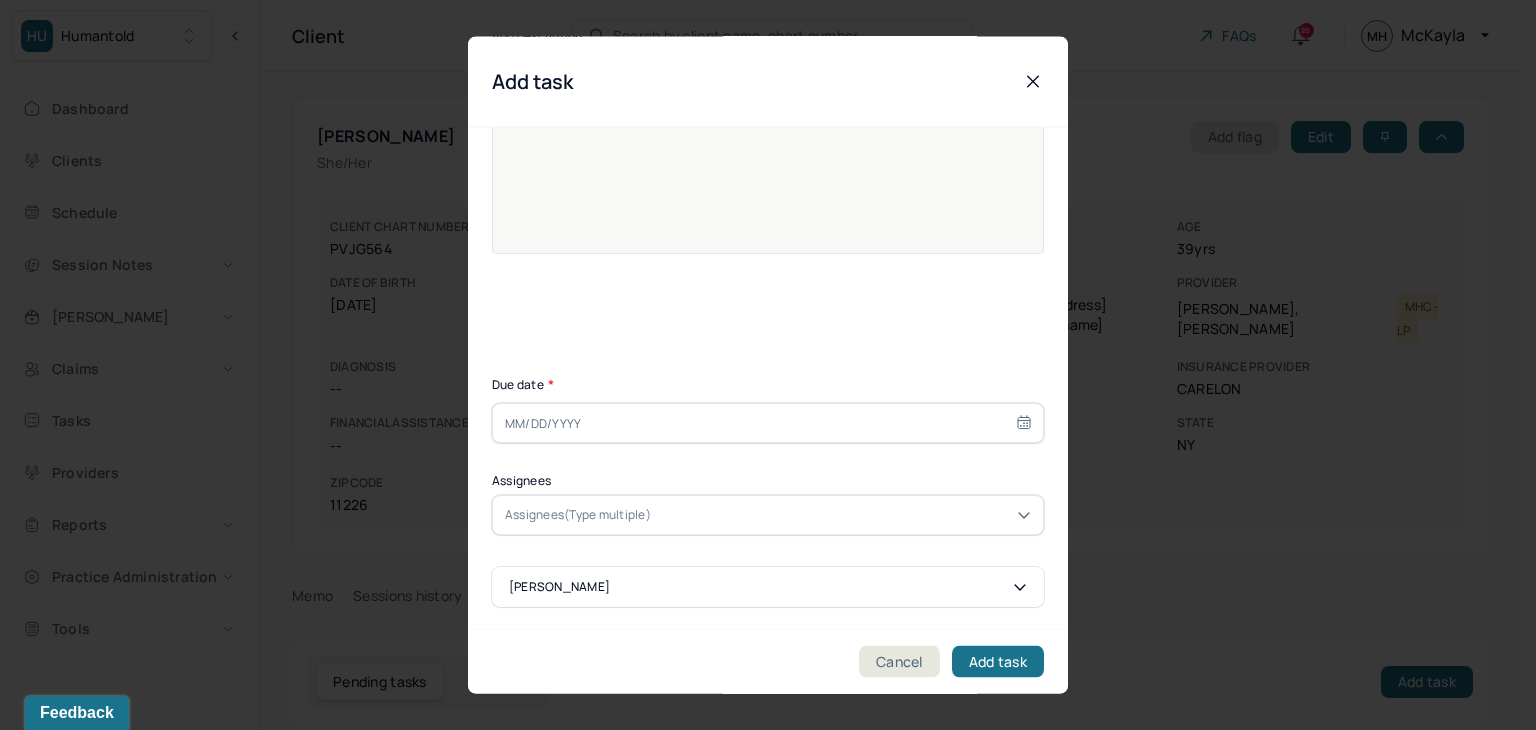 type on "Follow up" 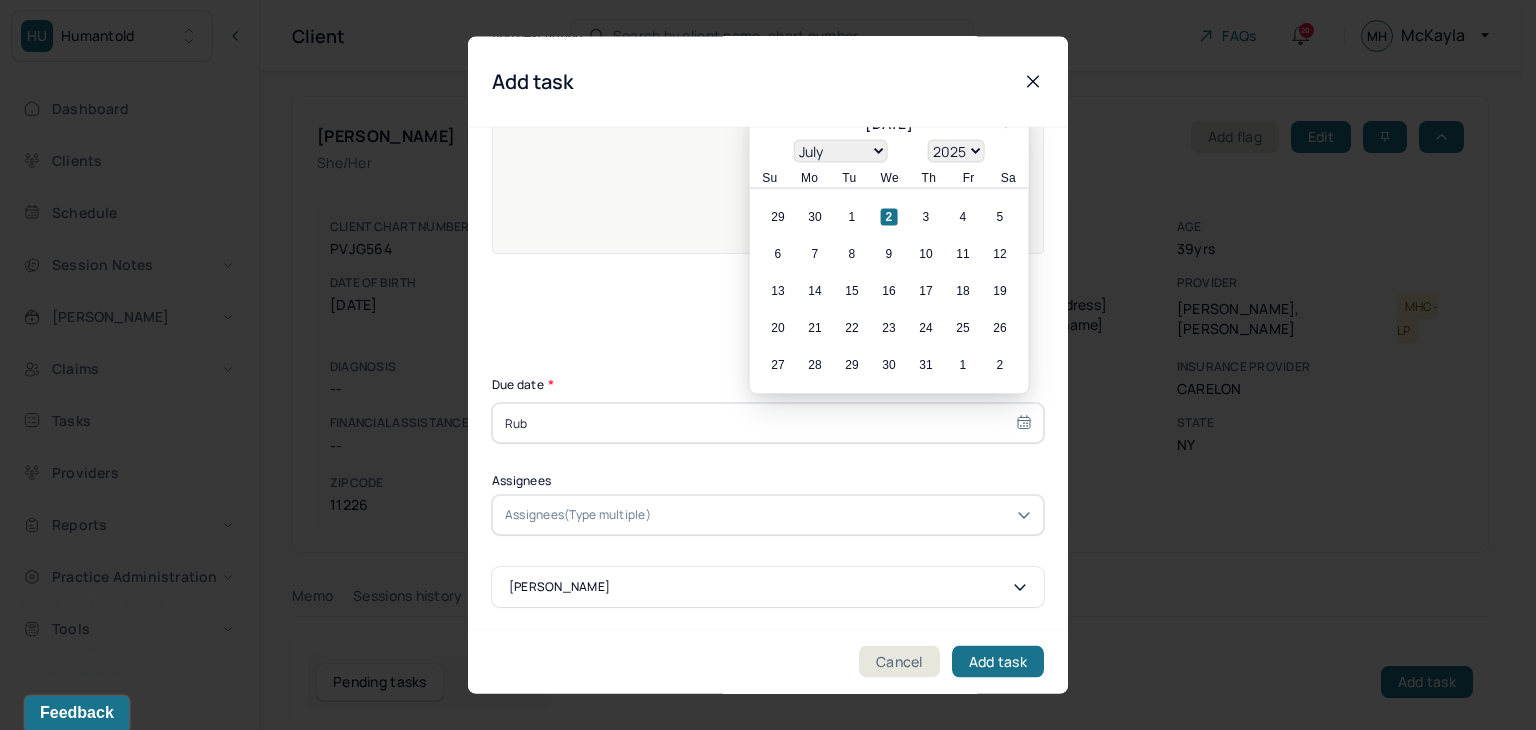 type on "Ruby" 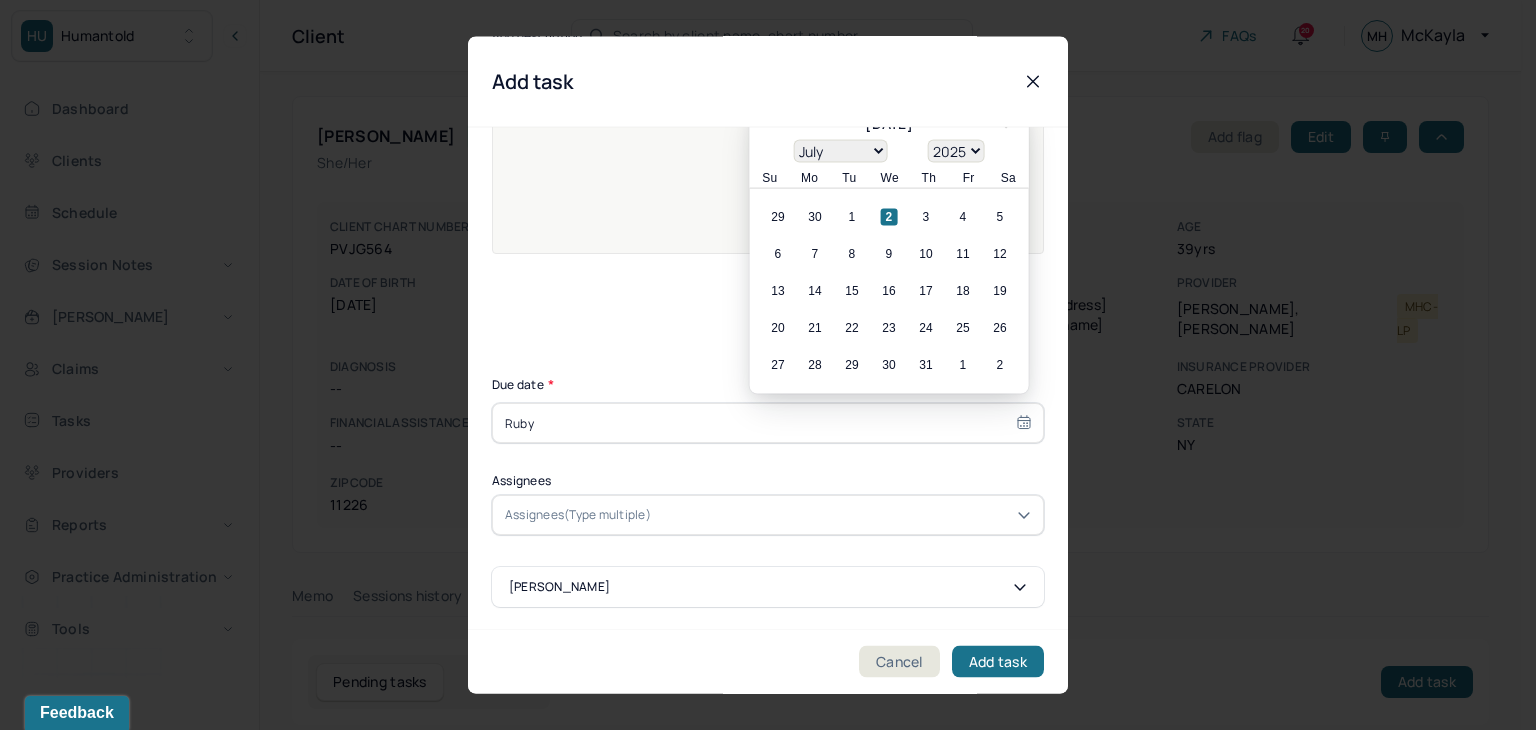 drag, startPoint x: 635, startPoint y: 421, endPoint x: 470, endPoint y: 411, distance: 165.30275 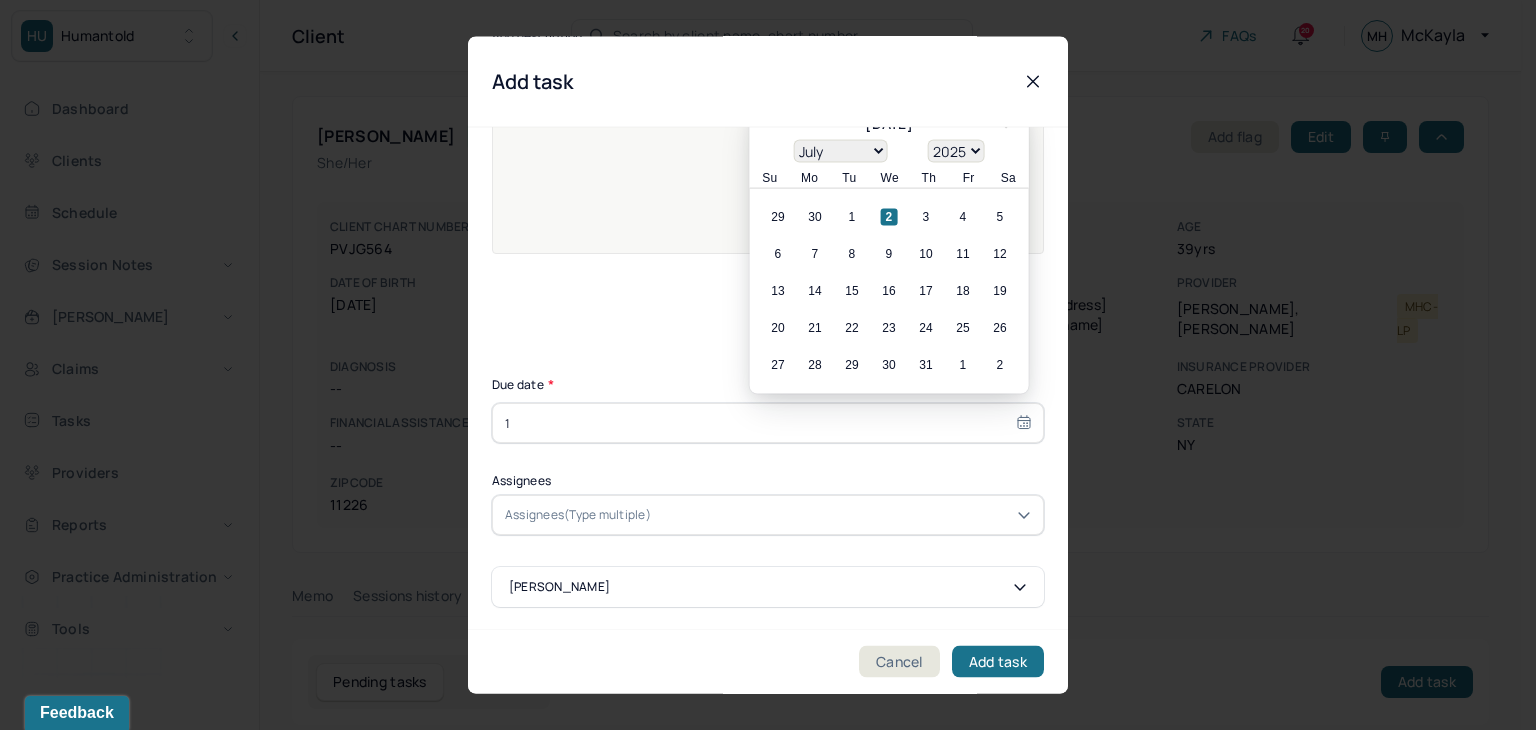 type on "11" 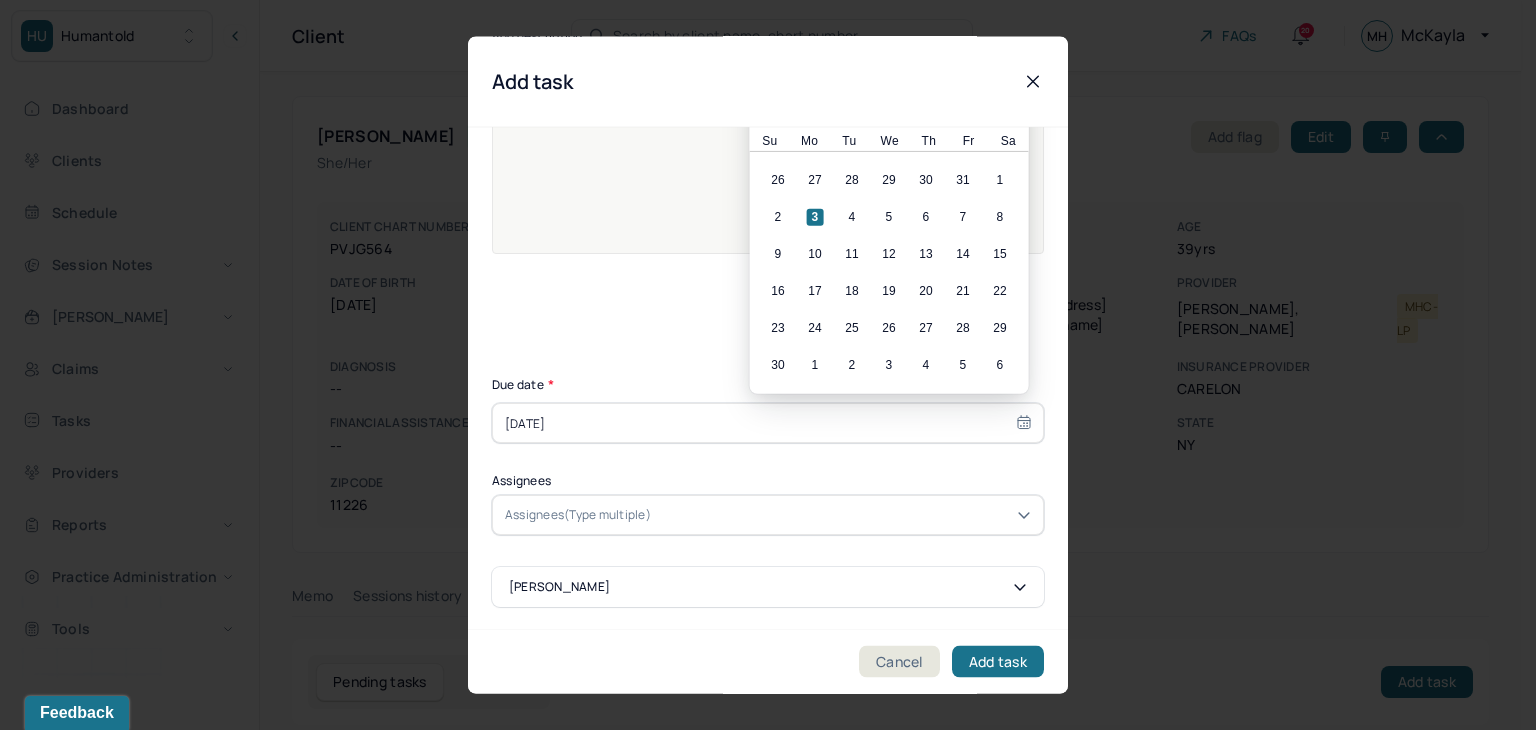 type on "[DATE]" 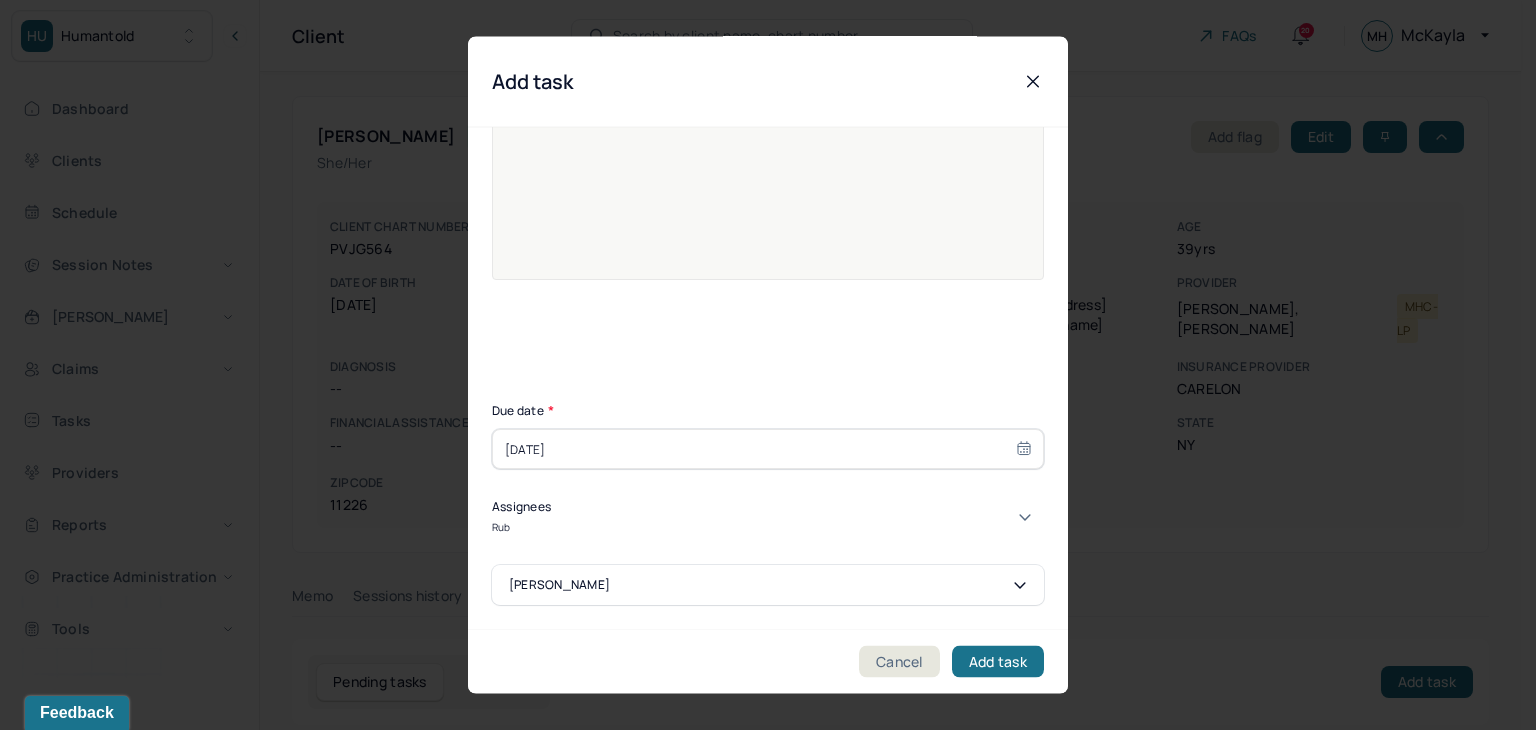 type on "Ruby" 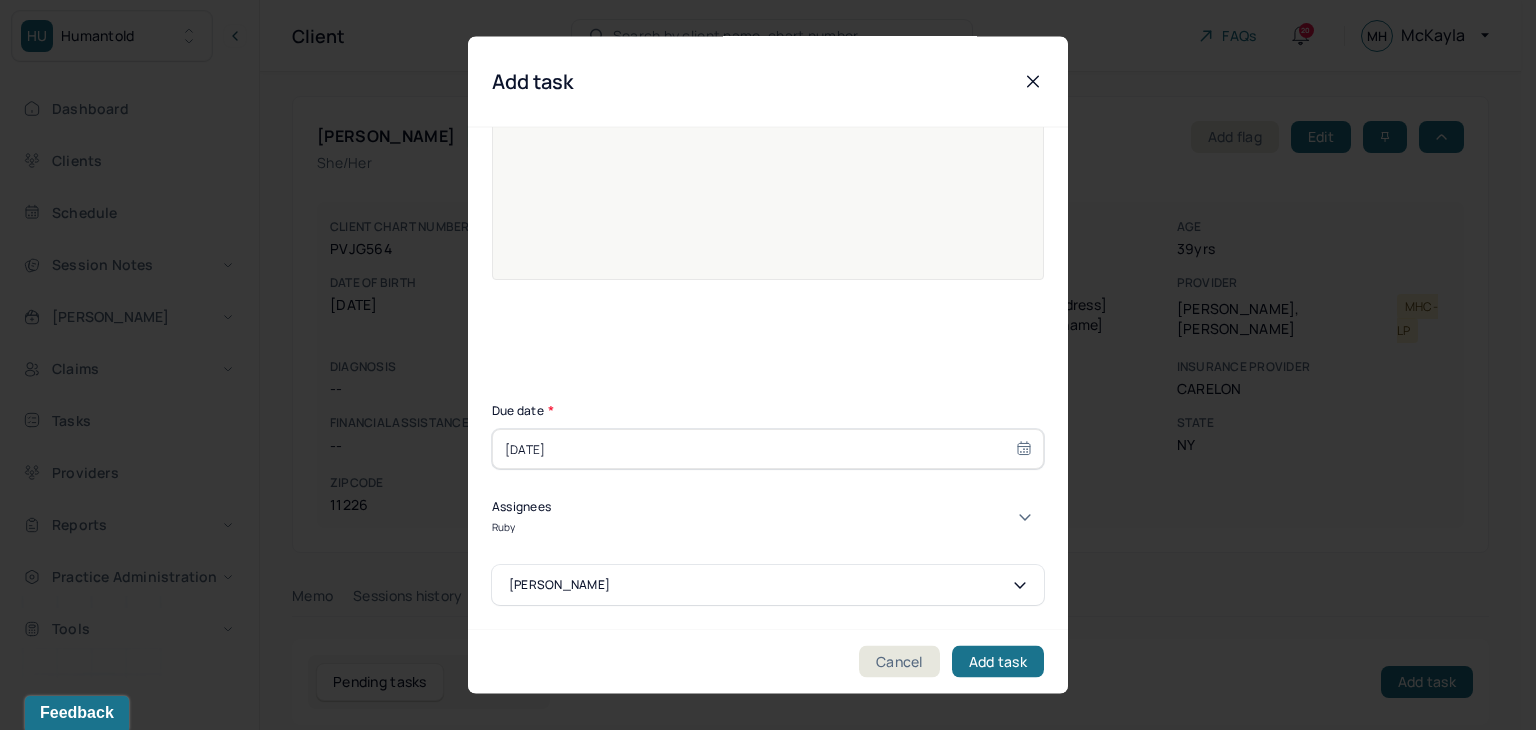 click on "[PERSON_NAME]" at bounding box center [760, 907] 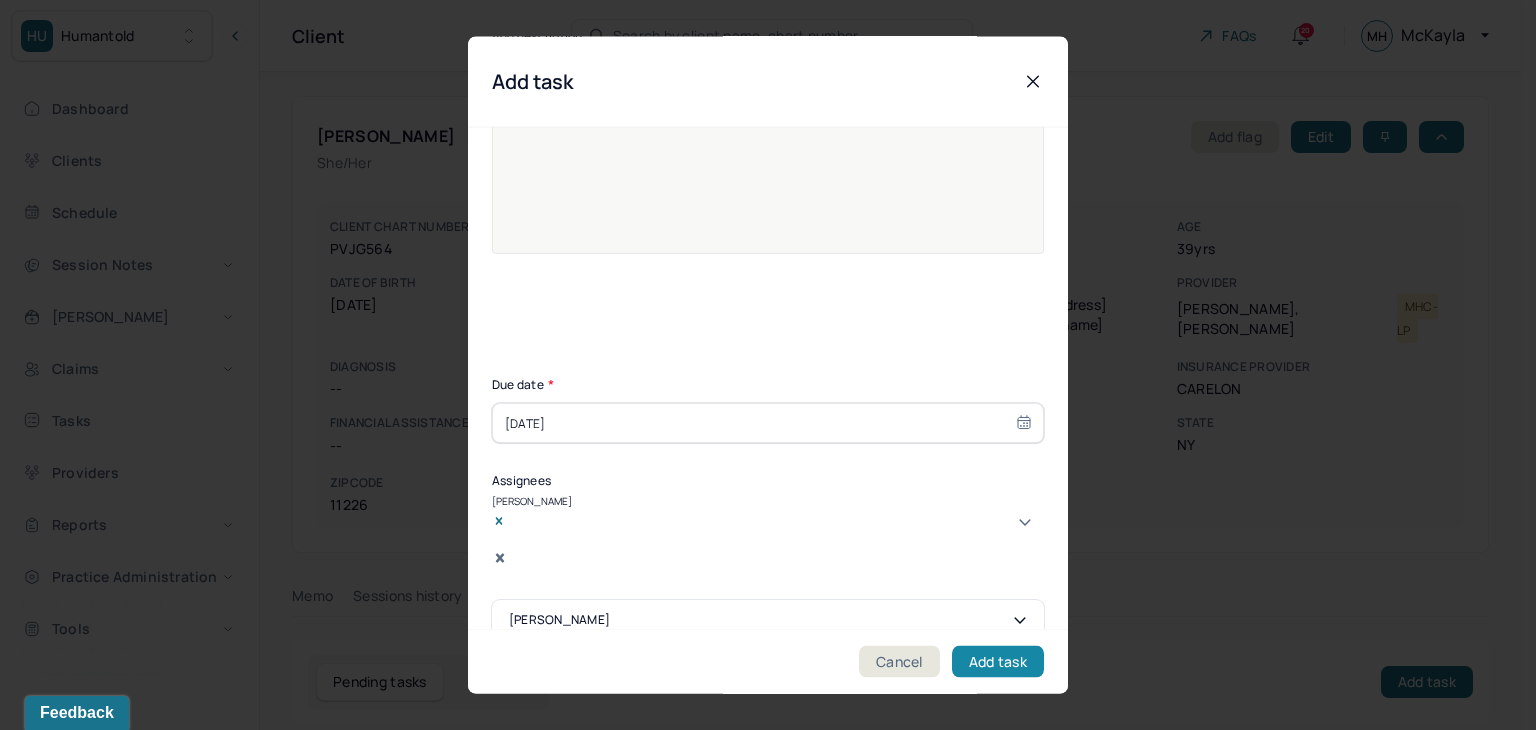 click on "Add task" at bounding box center [998, 662] 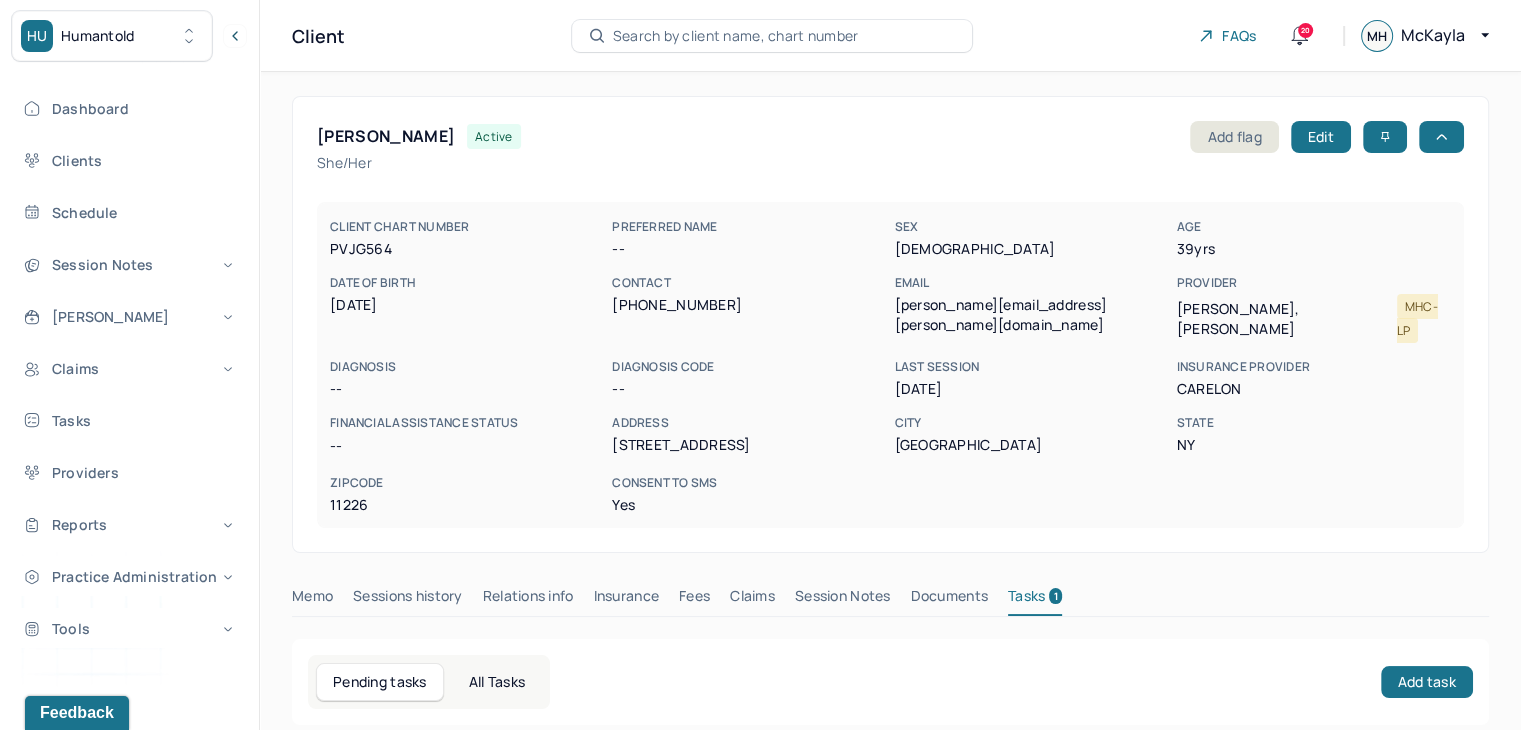 click on "Search by client name, chart number" at bounding box center (736, 36) 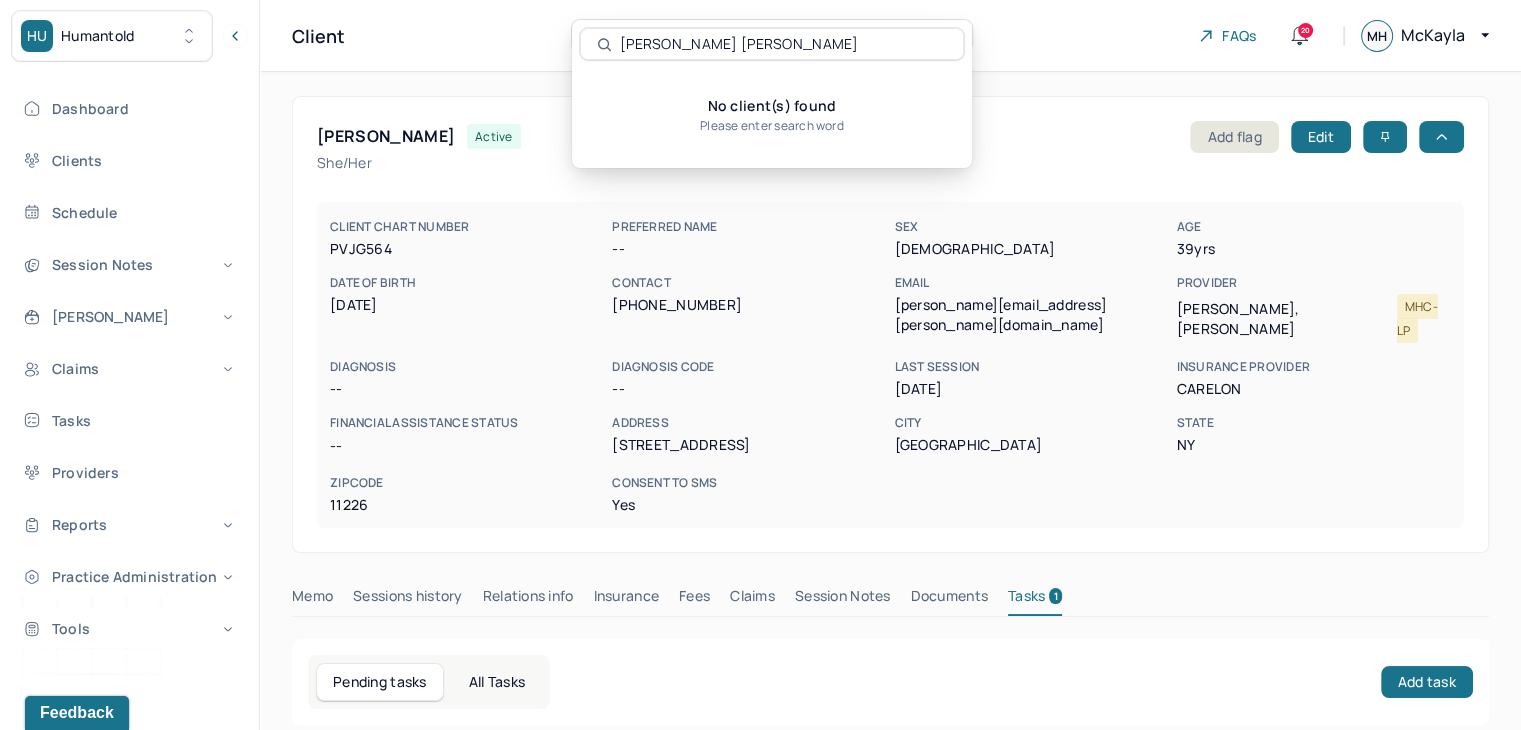 drag, startPoint x: 656, startPoint y: 45, endPoint x: 584, endPoint y: 46, distance: 72.00694 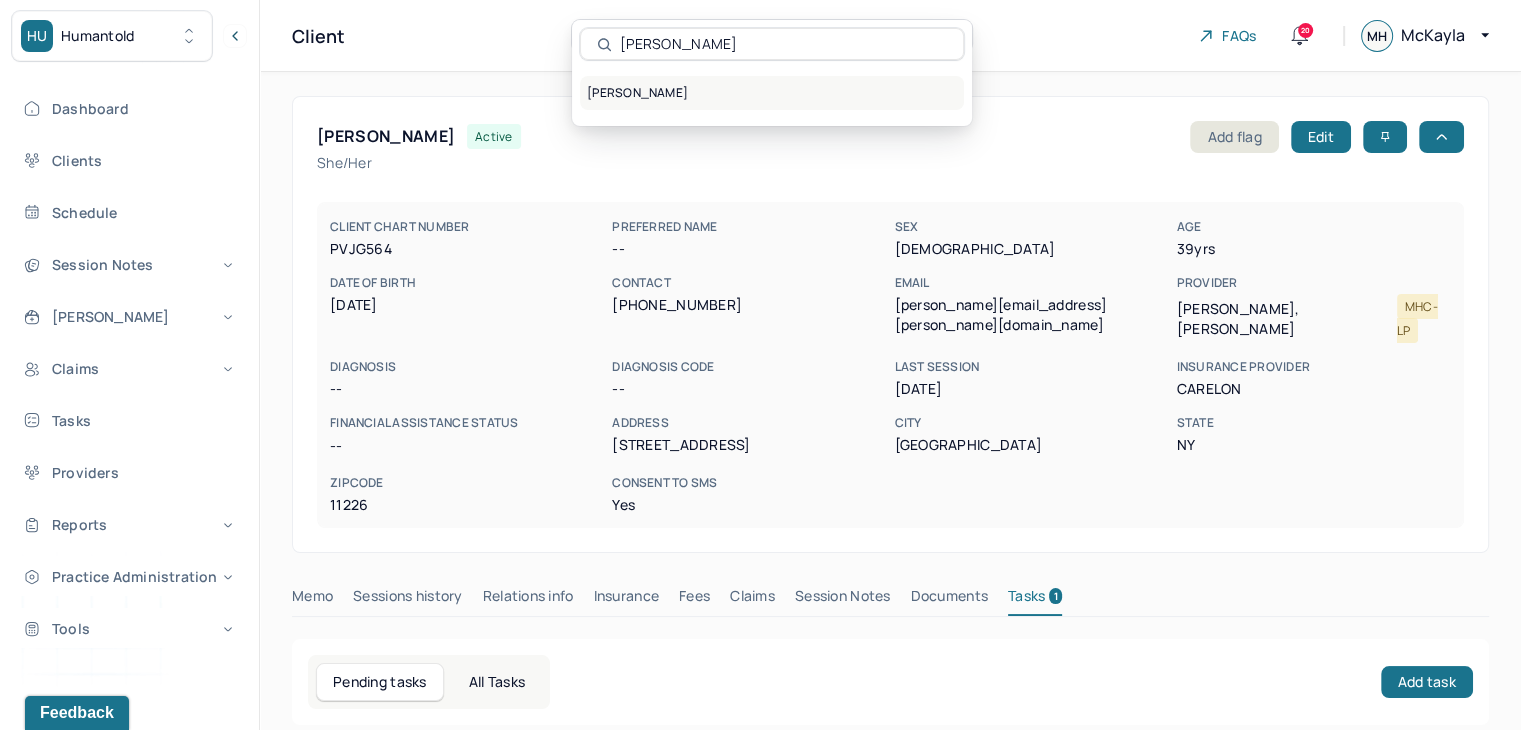 type on "[PERSON_NAME]" 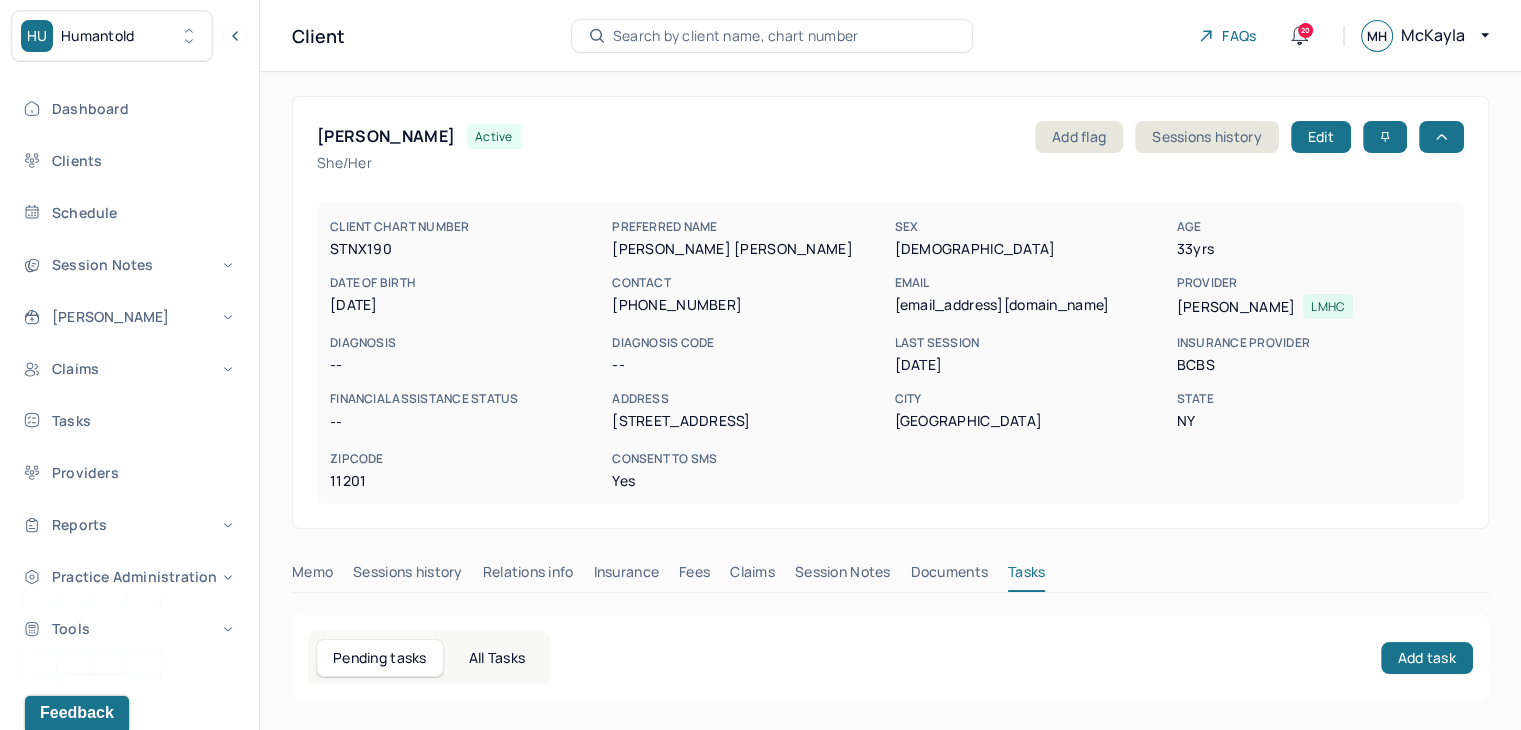 click on "Session Notes" at bounding box center (843, 576) 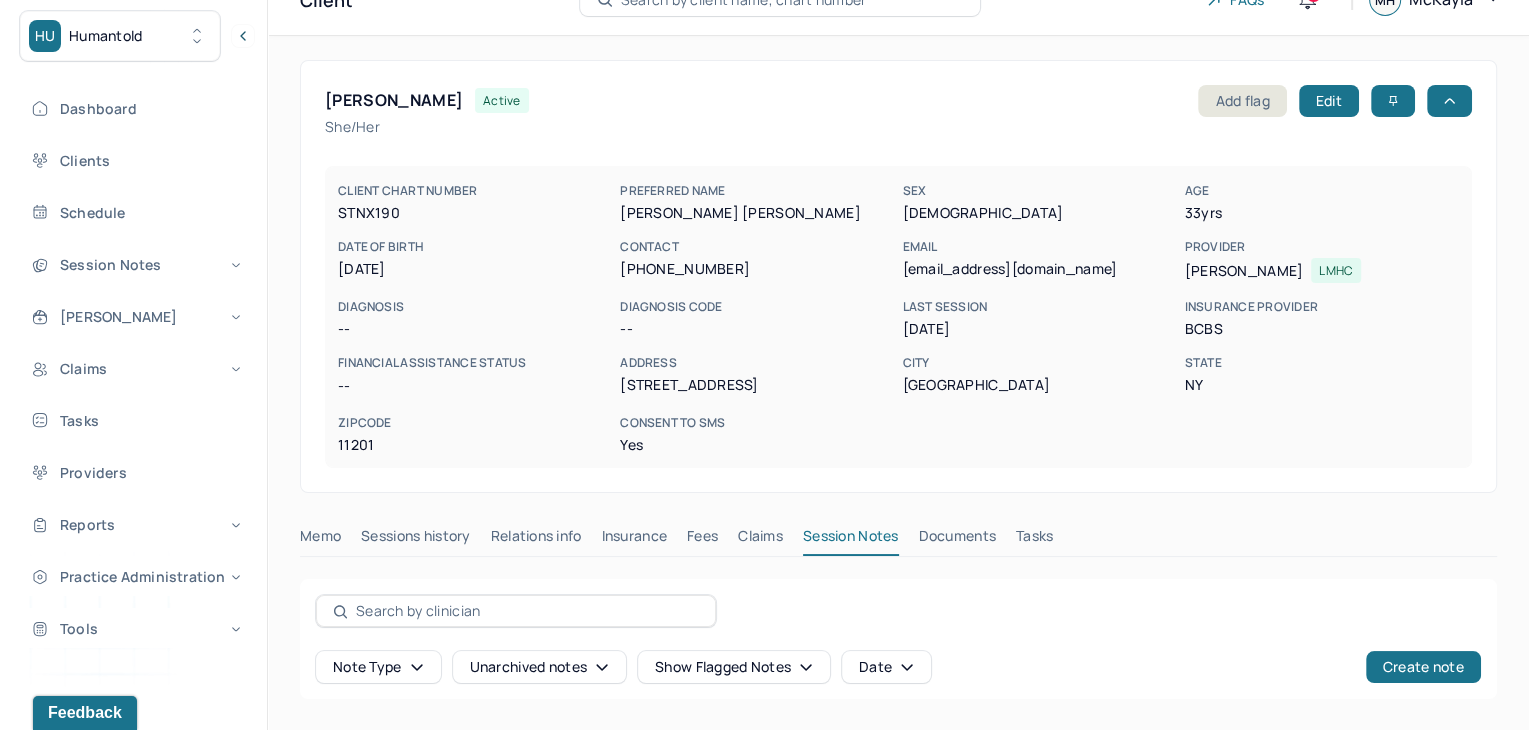scroll, scrollTop: 0, scrollLeft: 0, axis: both 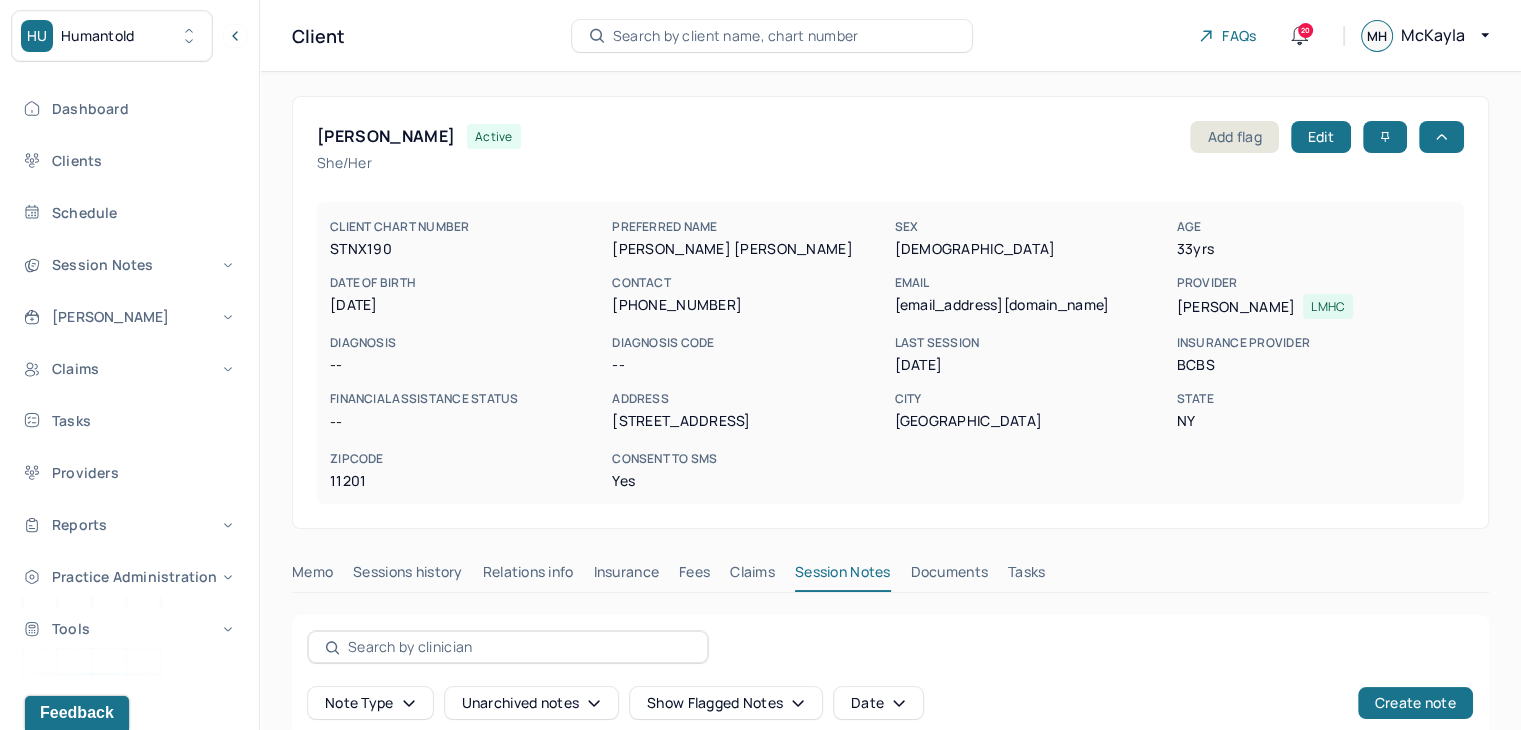 click on "Tasks" at bounding box center (1026, 576) 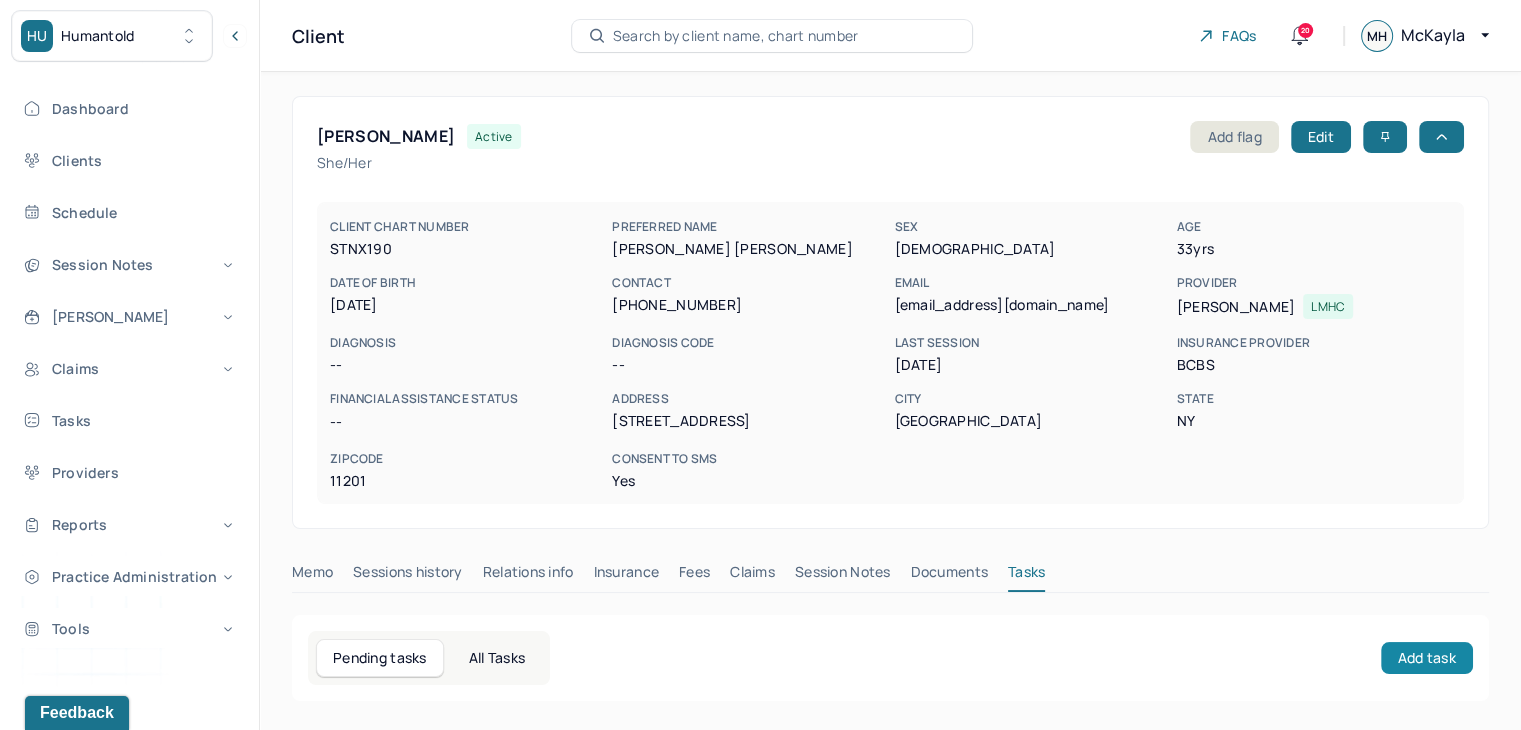 click on "Add task" at bounding box center (1427, 658) 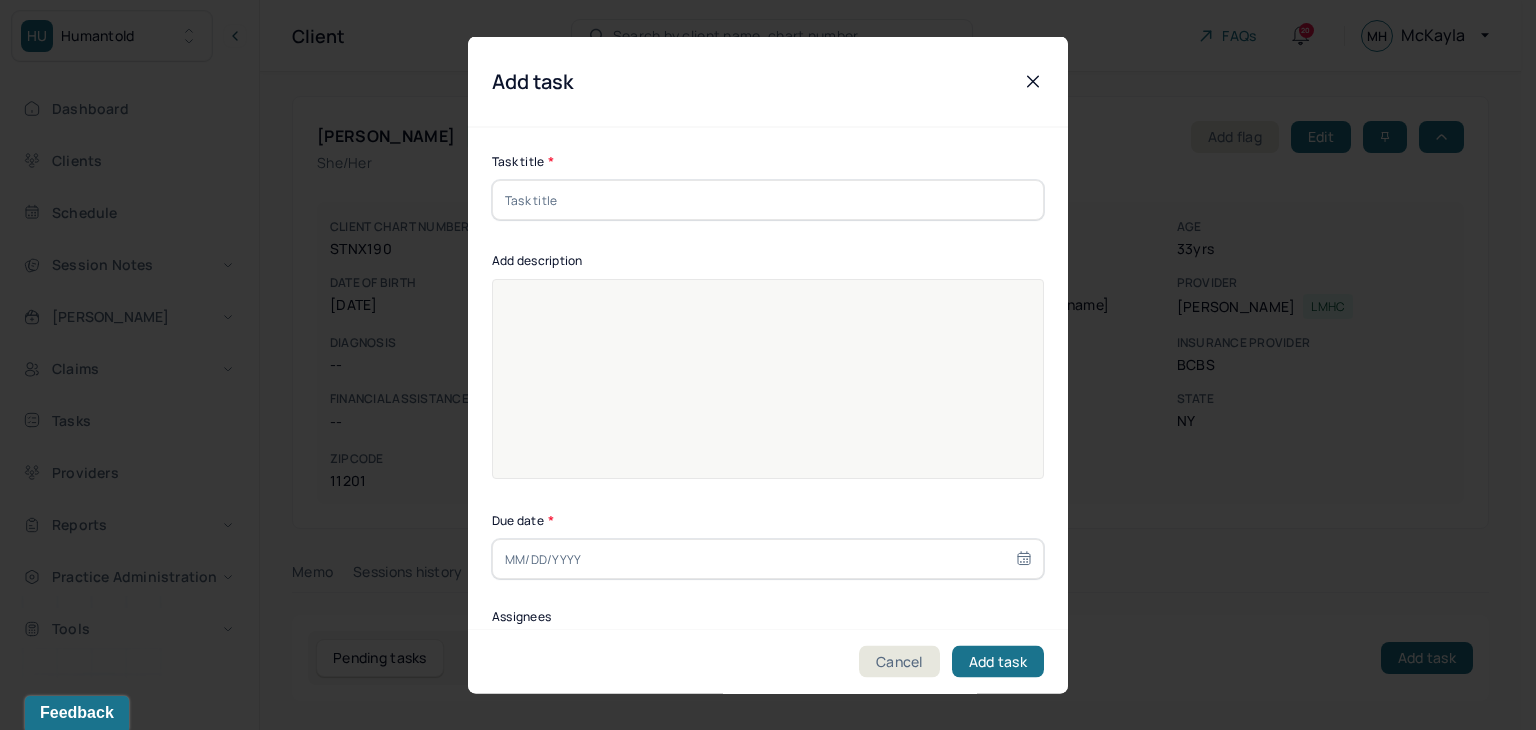 click at bounding box center [768, 392] 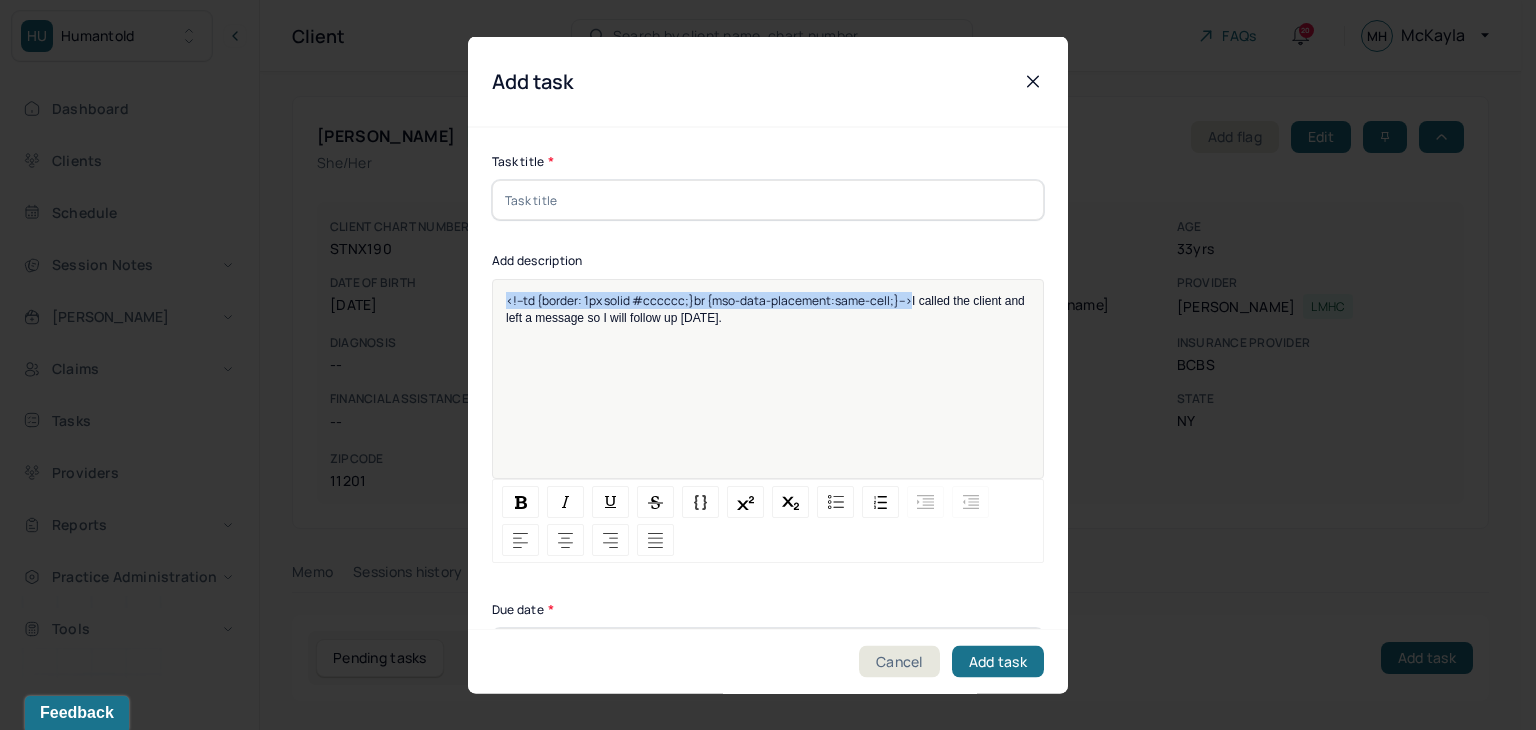 drag, startPoint x: 907, startPoint y: 301, endPoint x: 452, endPoint y: 294, distance: 455.05383 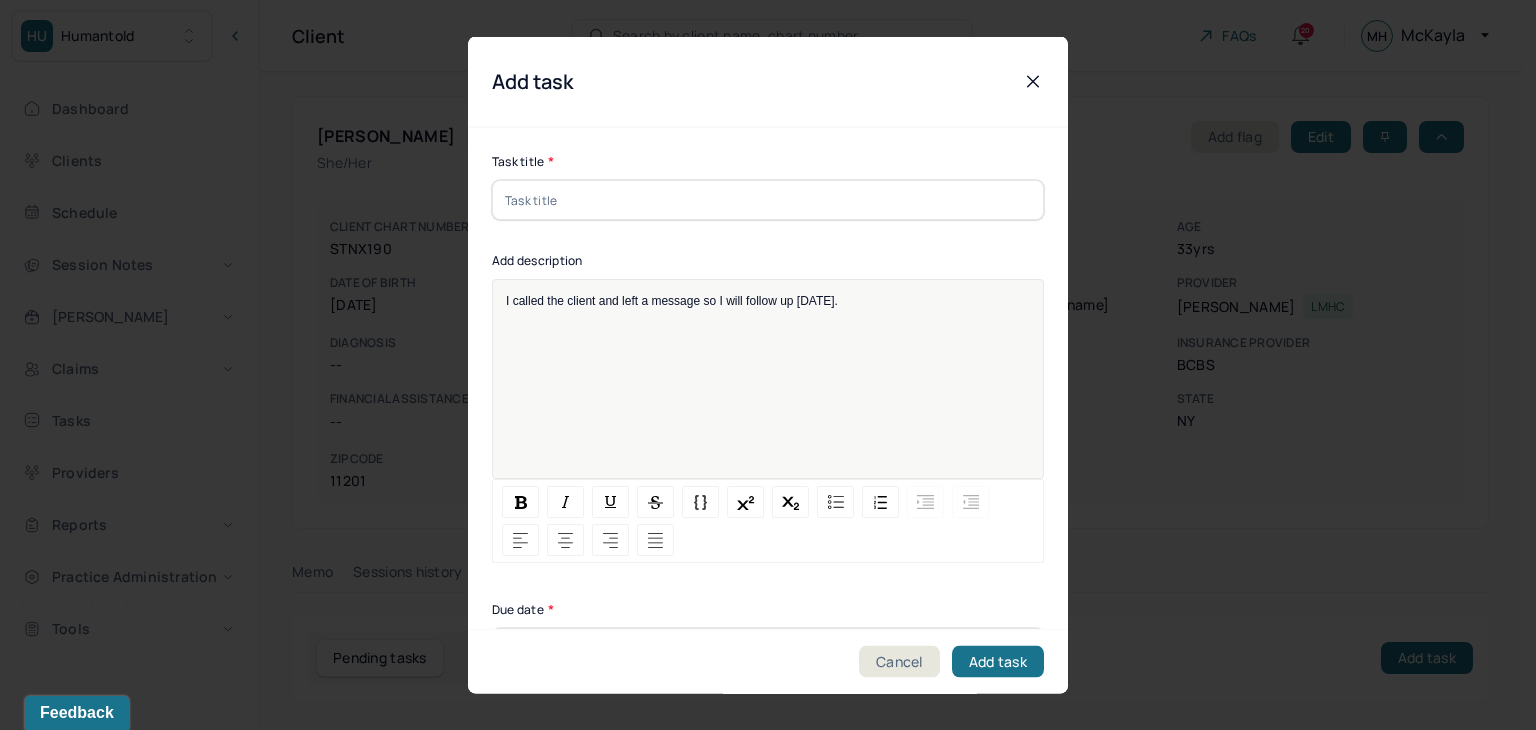 click at bounding box center (768, 200) 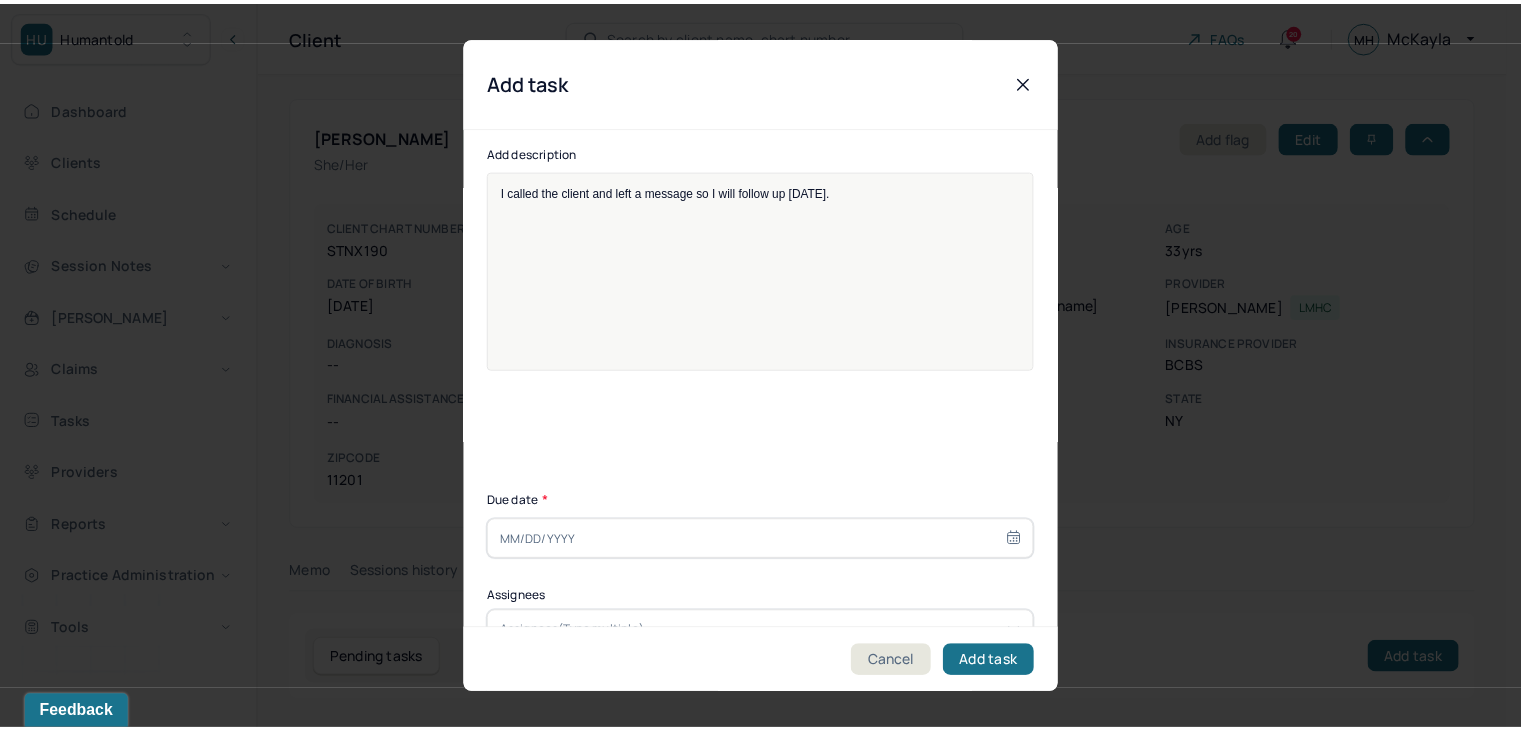 scroll, scrollTop: 224, scrollLeft: 0, axis: vertical 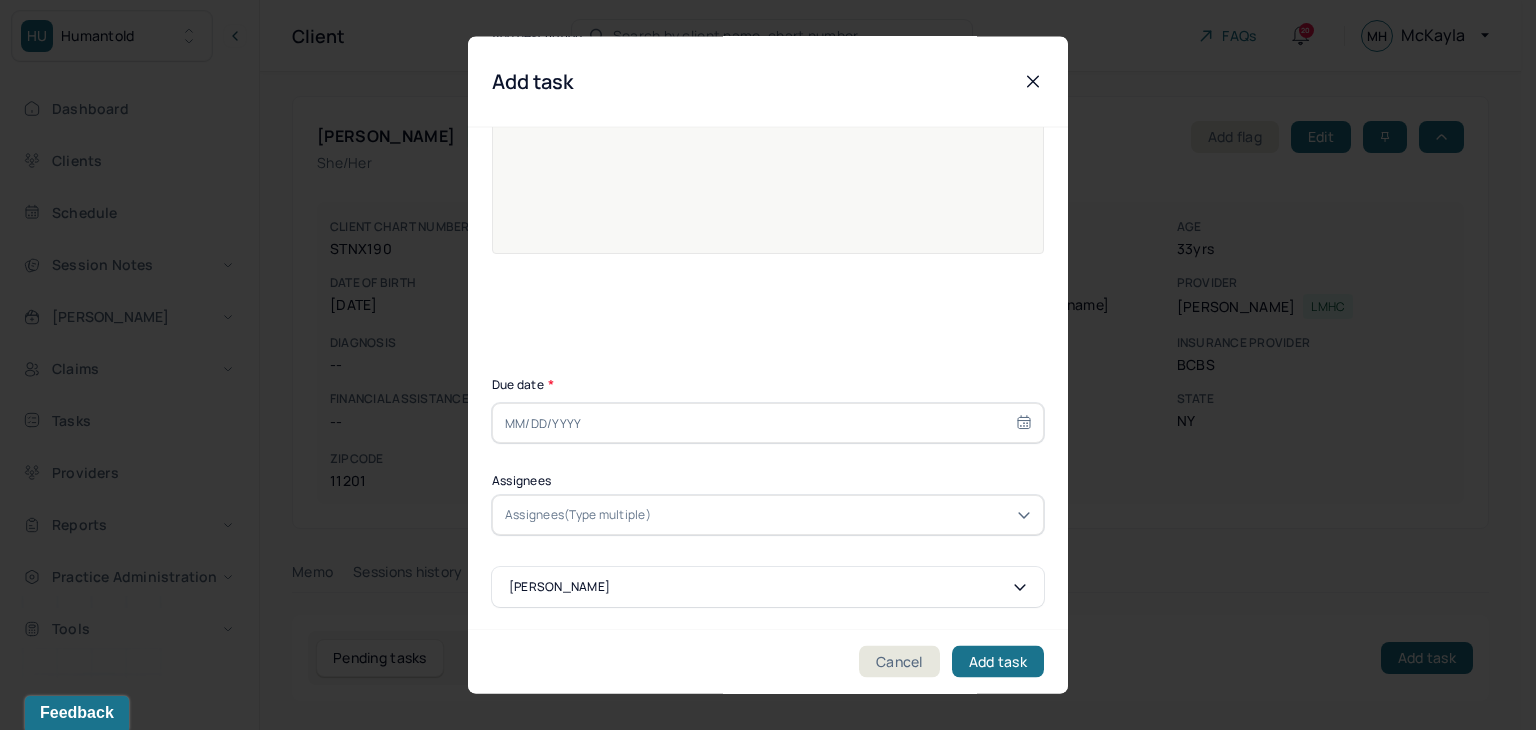 type on "Follow up" 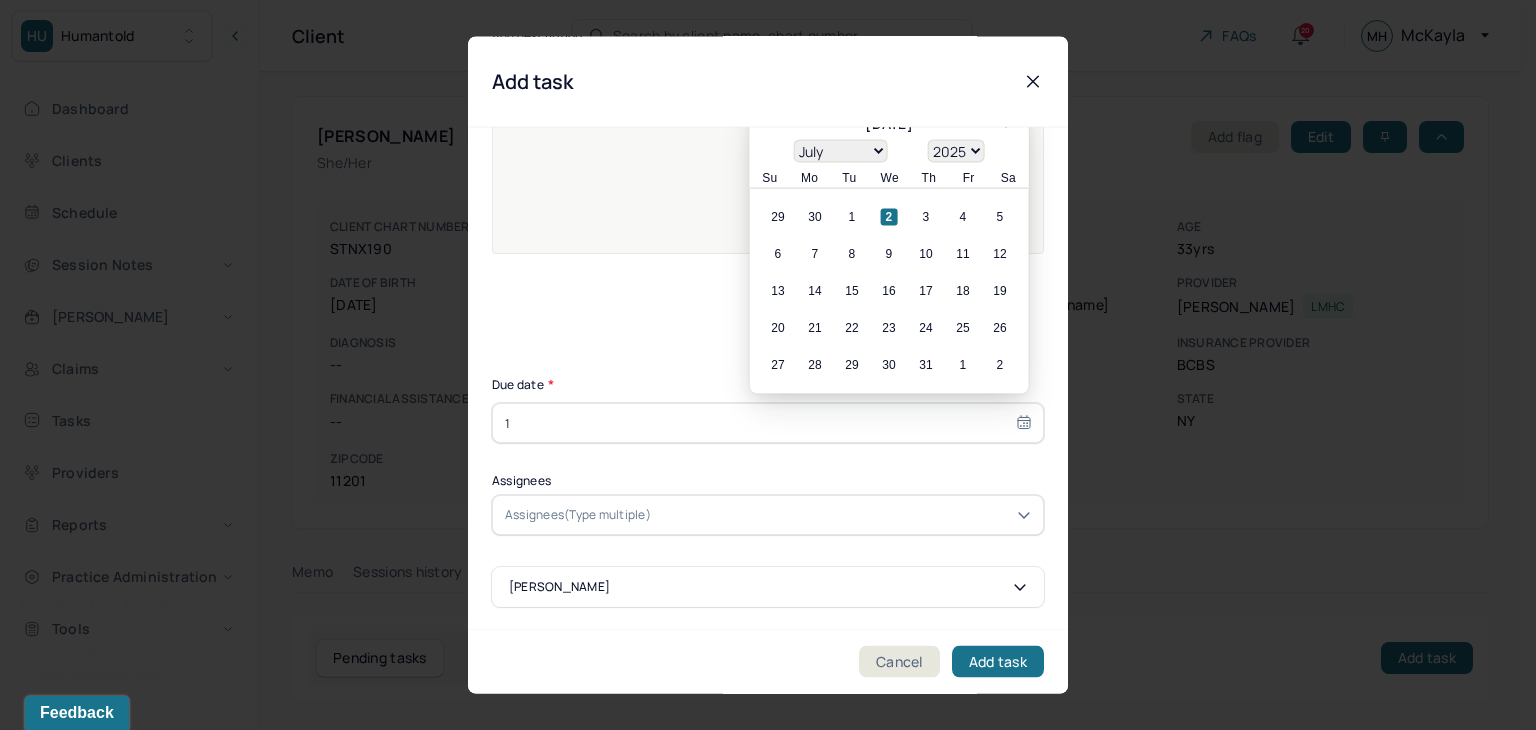 type on "11" 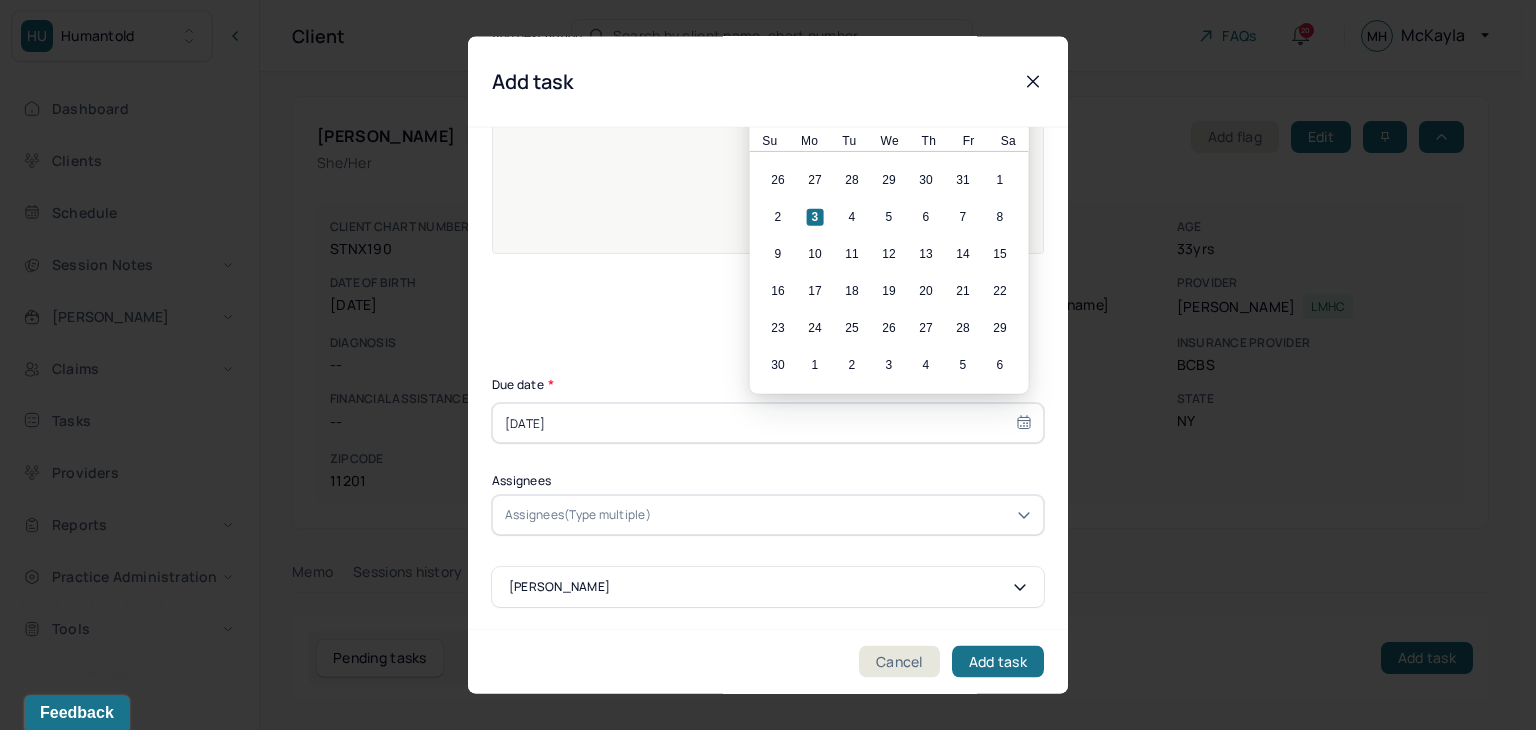 type on "[DATE]" 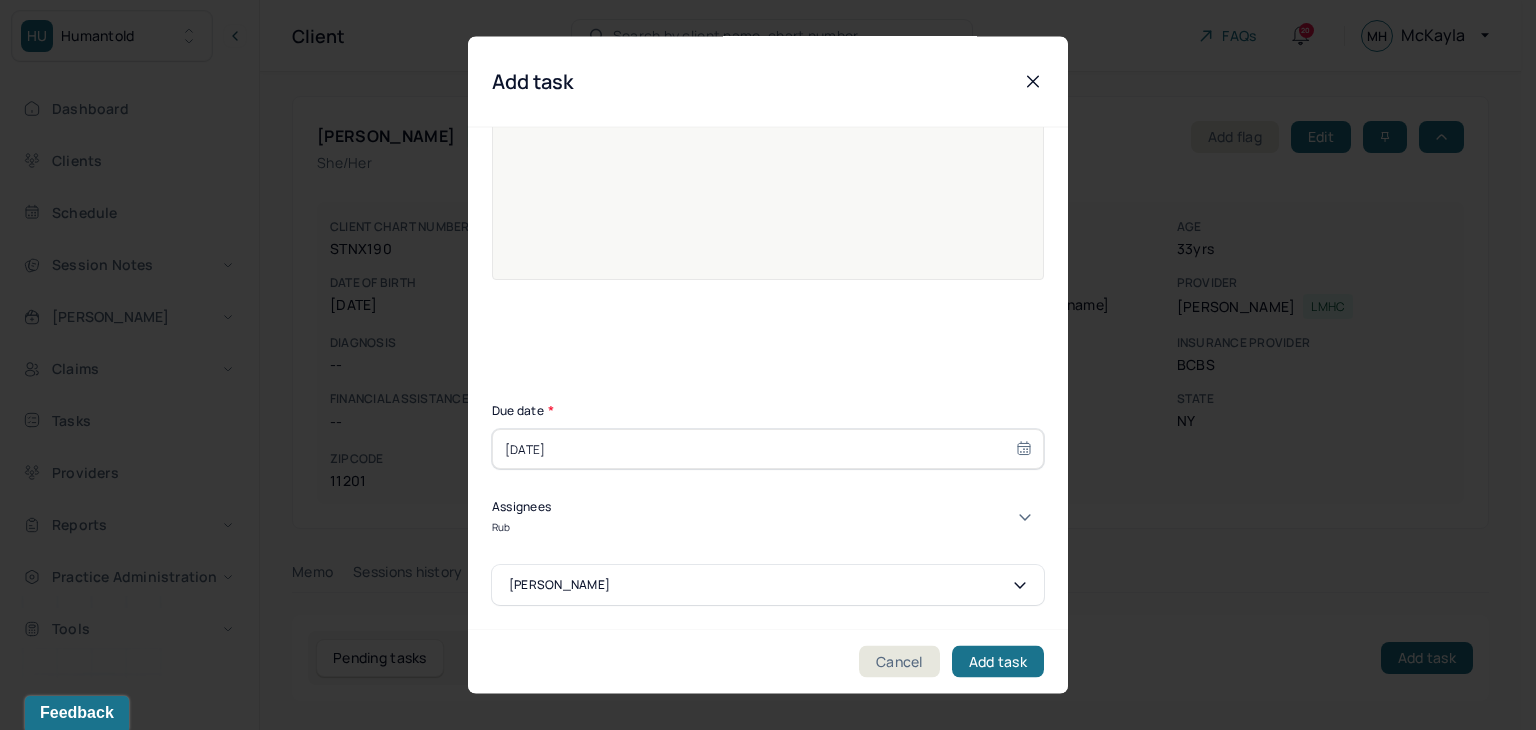 type on "Ruby" 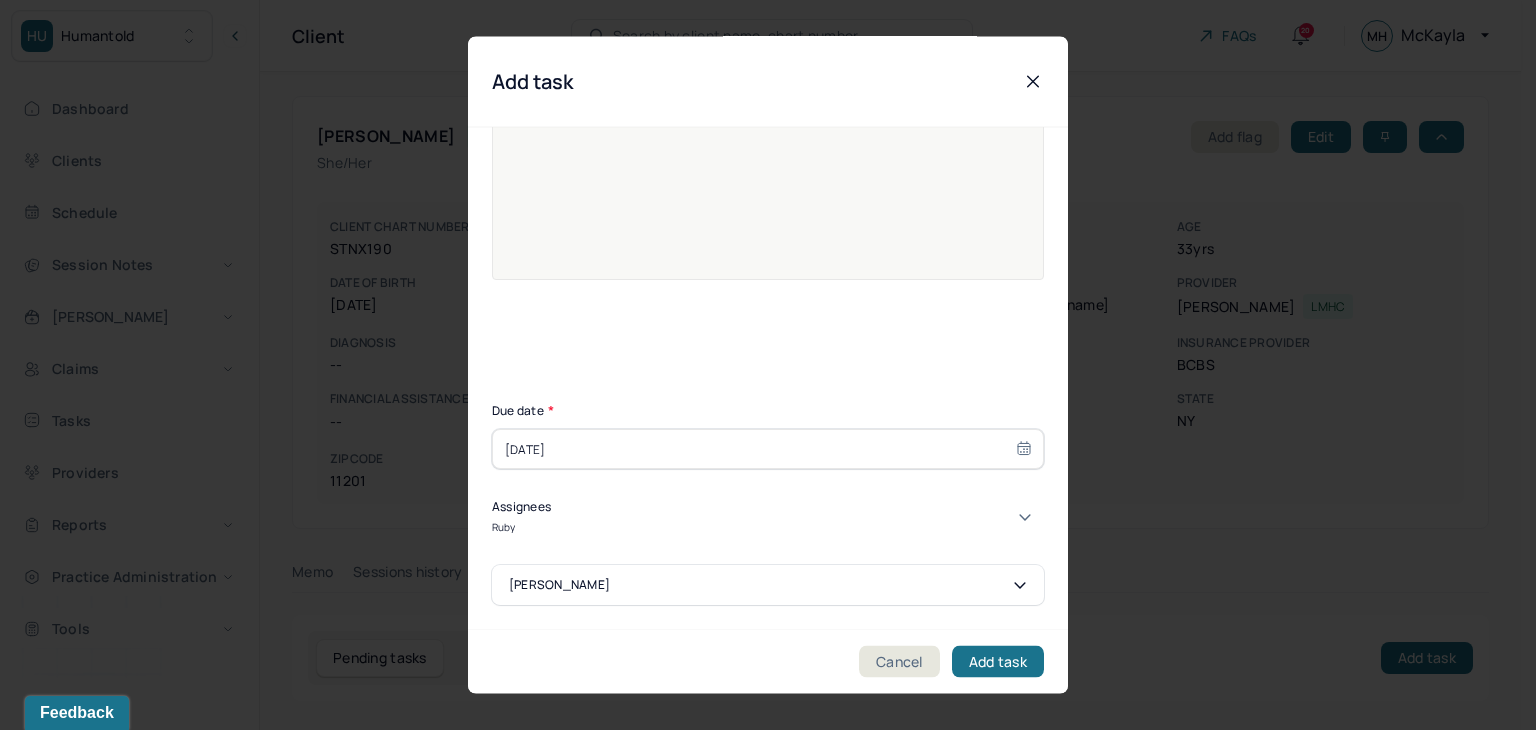 click on "[PERSON_NAME]" at bounding box center (760, 883) 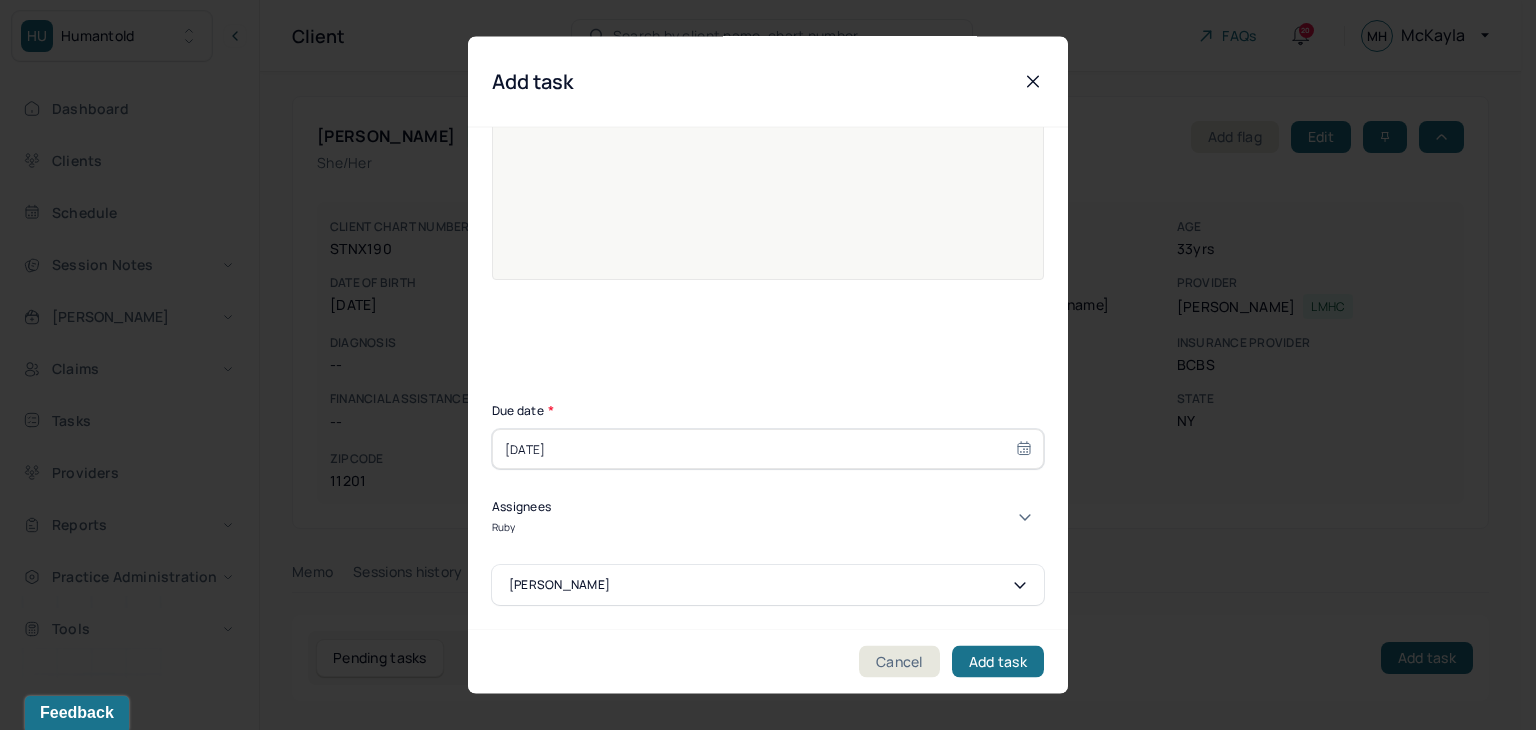 type 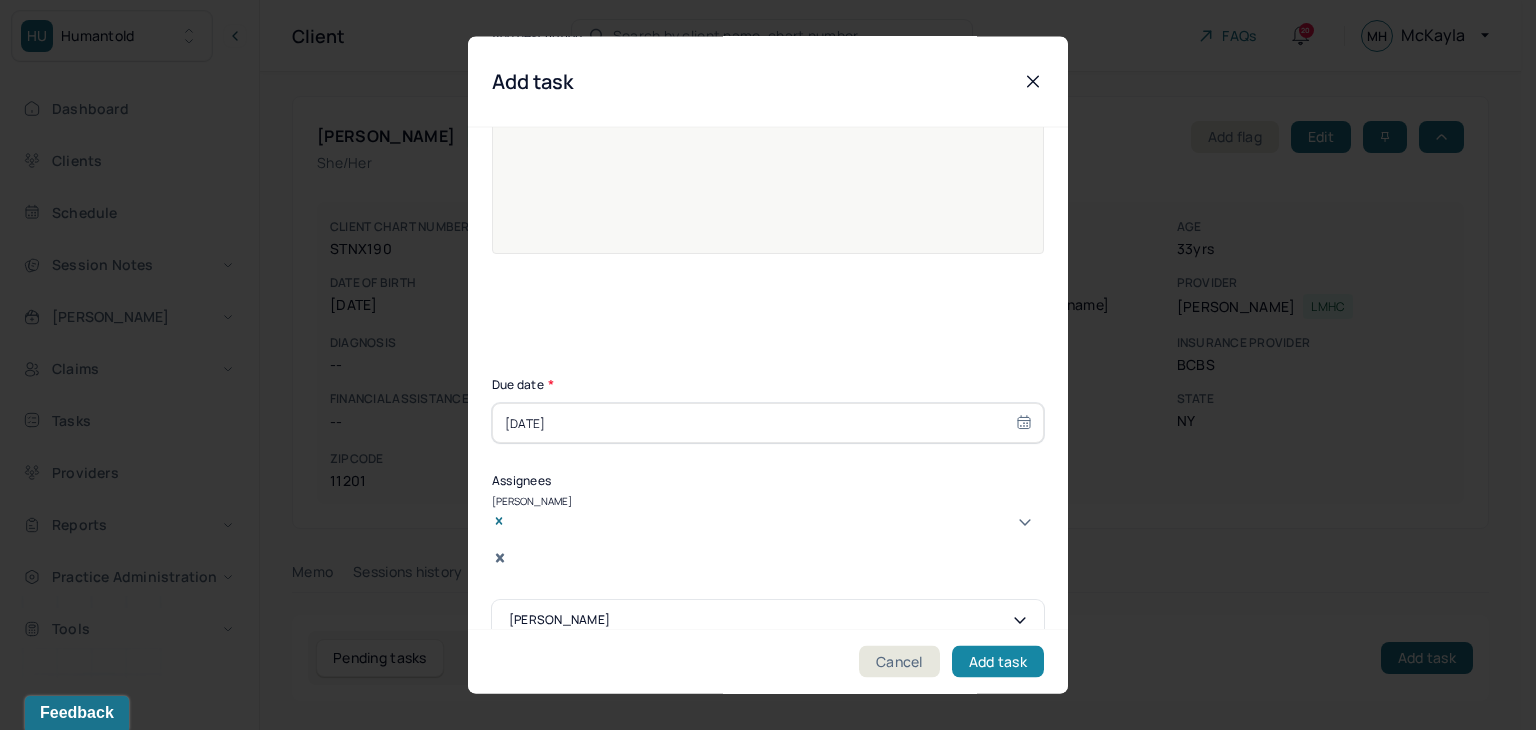 click on "Add task" at bounding box center [998, 662] 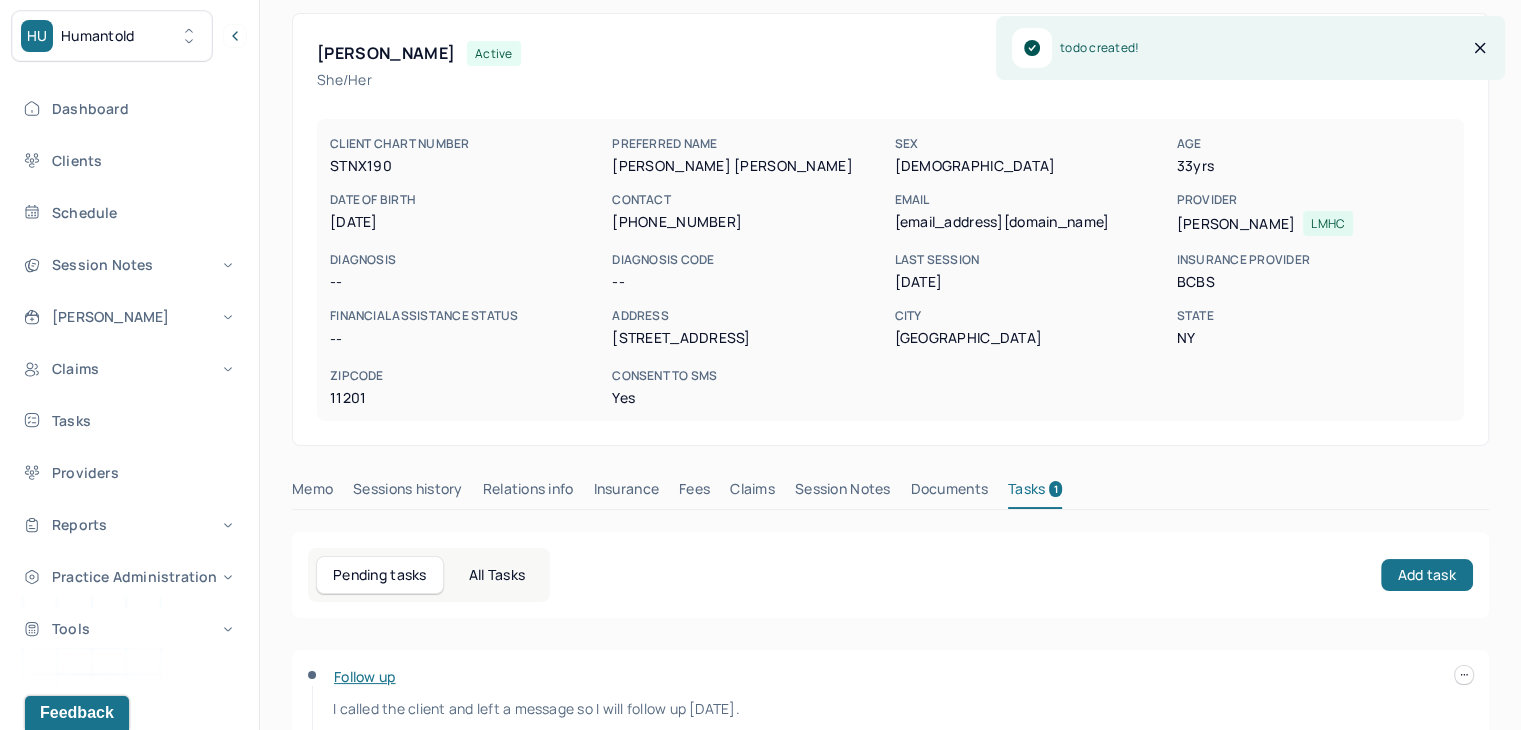 scroll, scrollTop: 177, scrollLeft: 0, axis: vertical 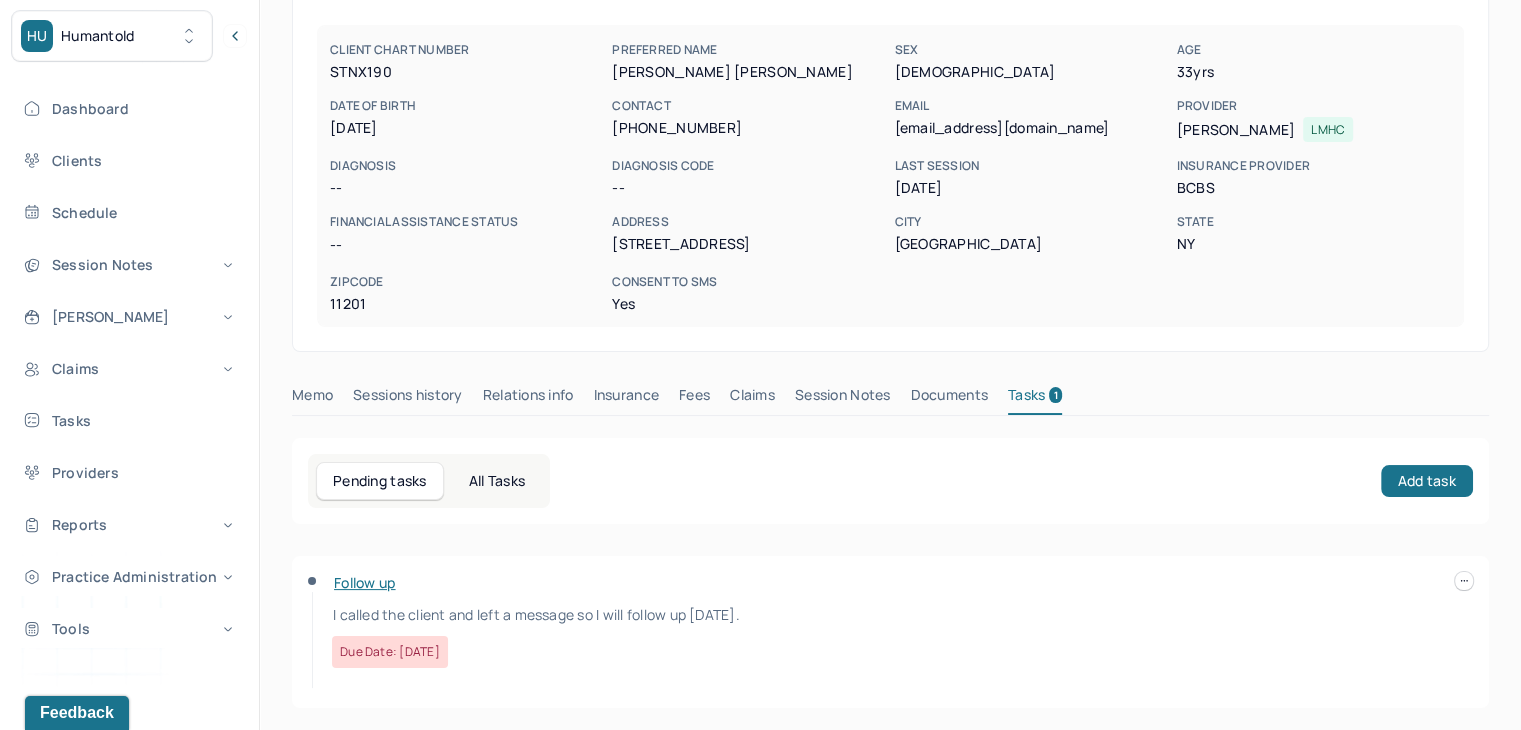click on "Session Notes" at bounding box center (843, 399) 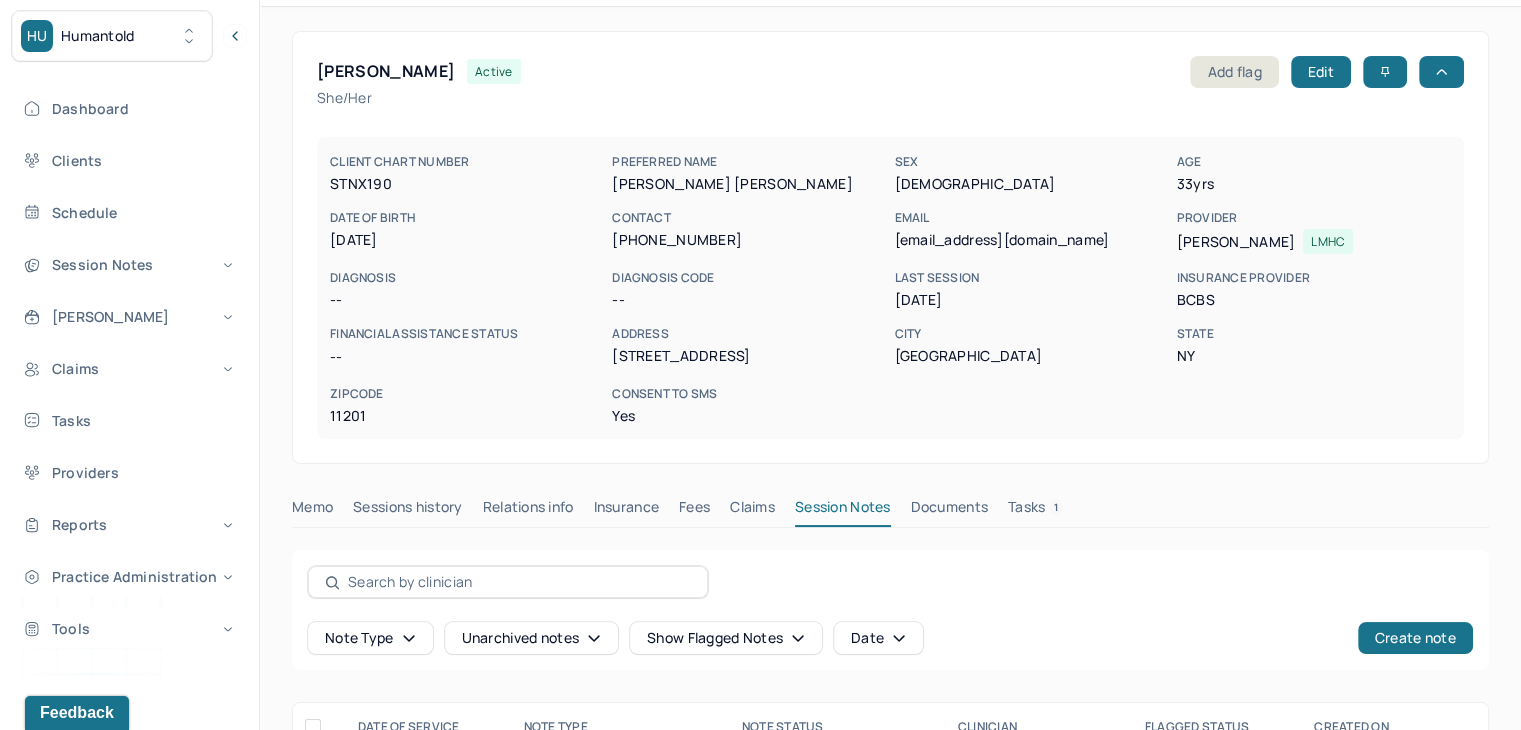 scroll, scrollTop: 0, scrollLeft: 0, axis: both 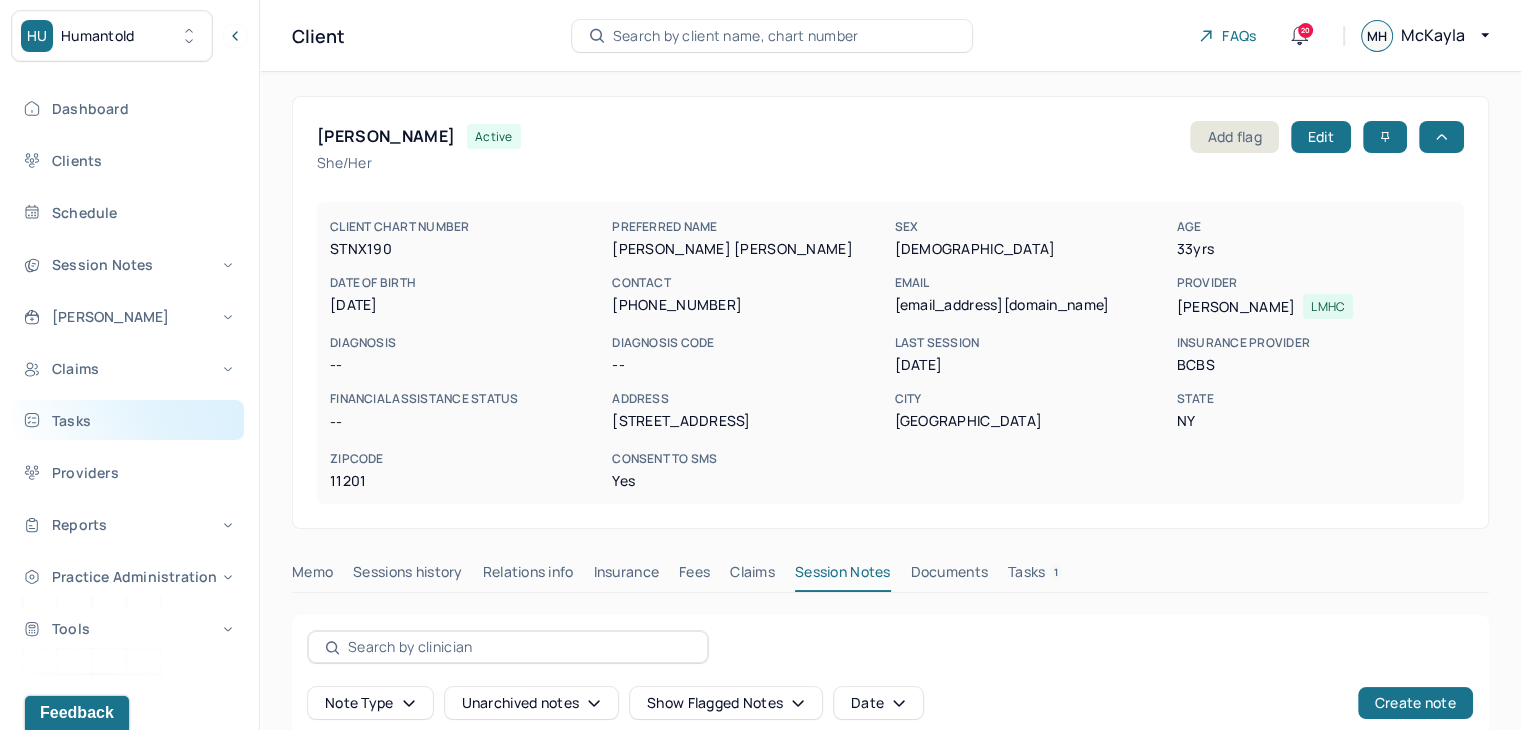 type 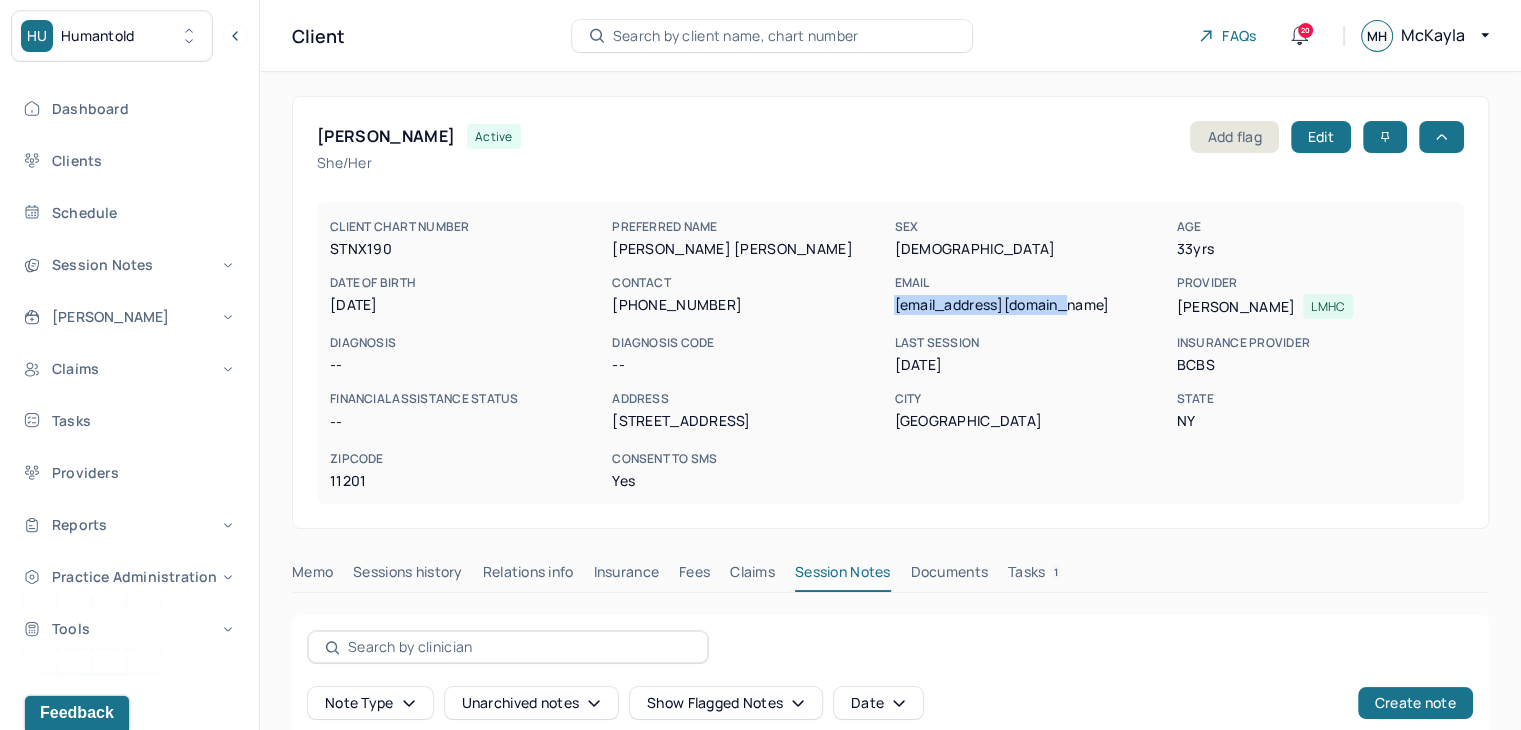 drag, startPoint x: 1091, startPoint y: 307, endPoint x: 892, endPoint y: 315, distance: 199.16074 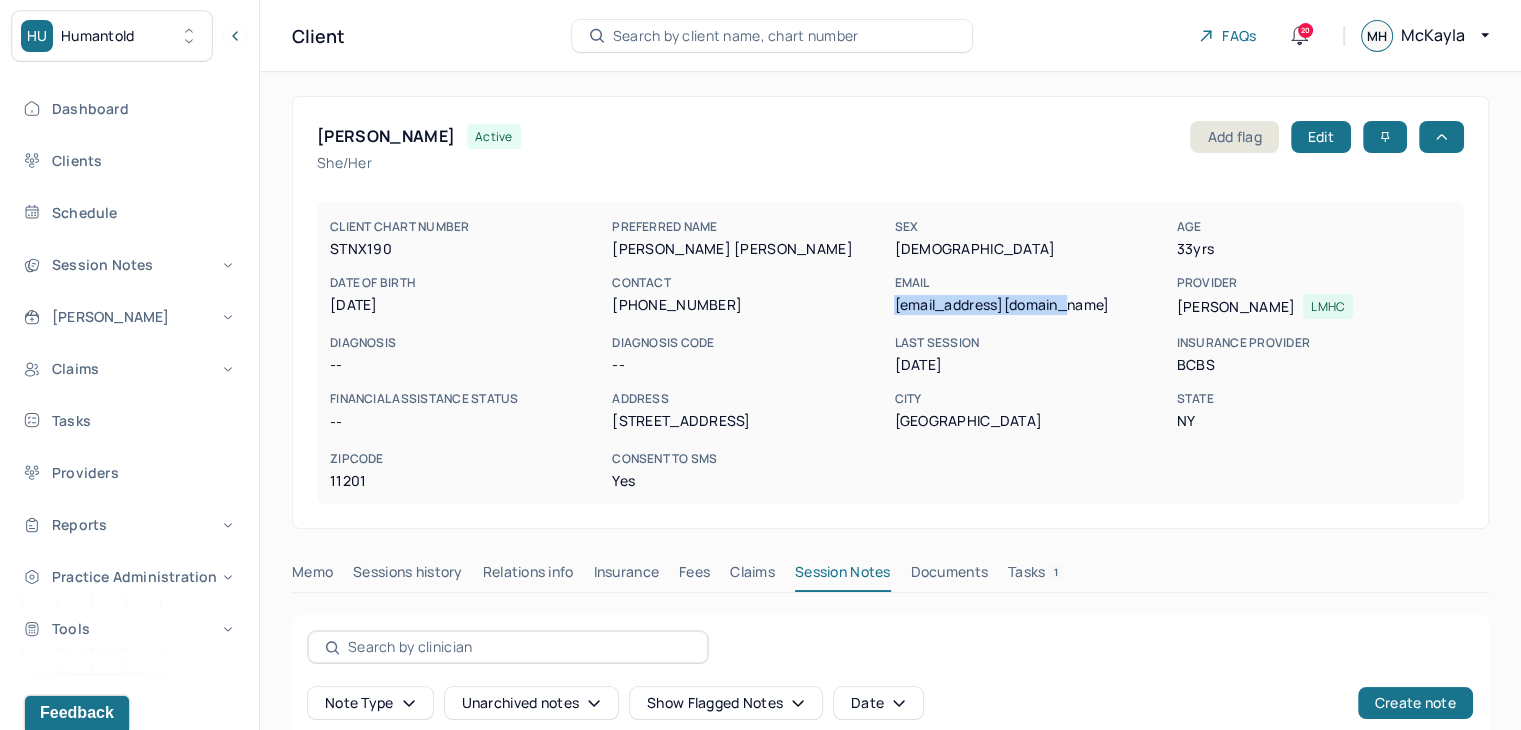 click on "Search by client name, chart number" at bounding box center (736, 36) 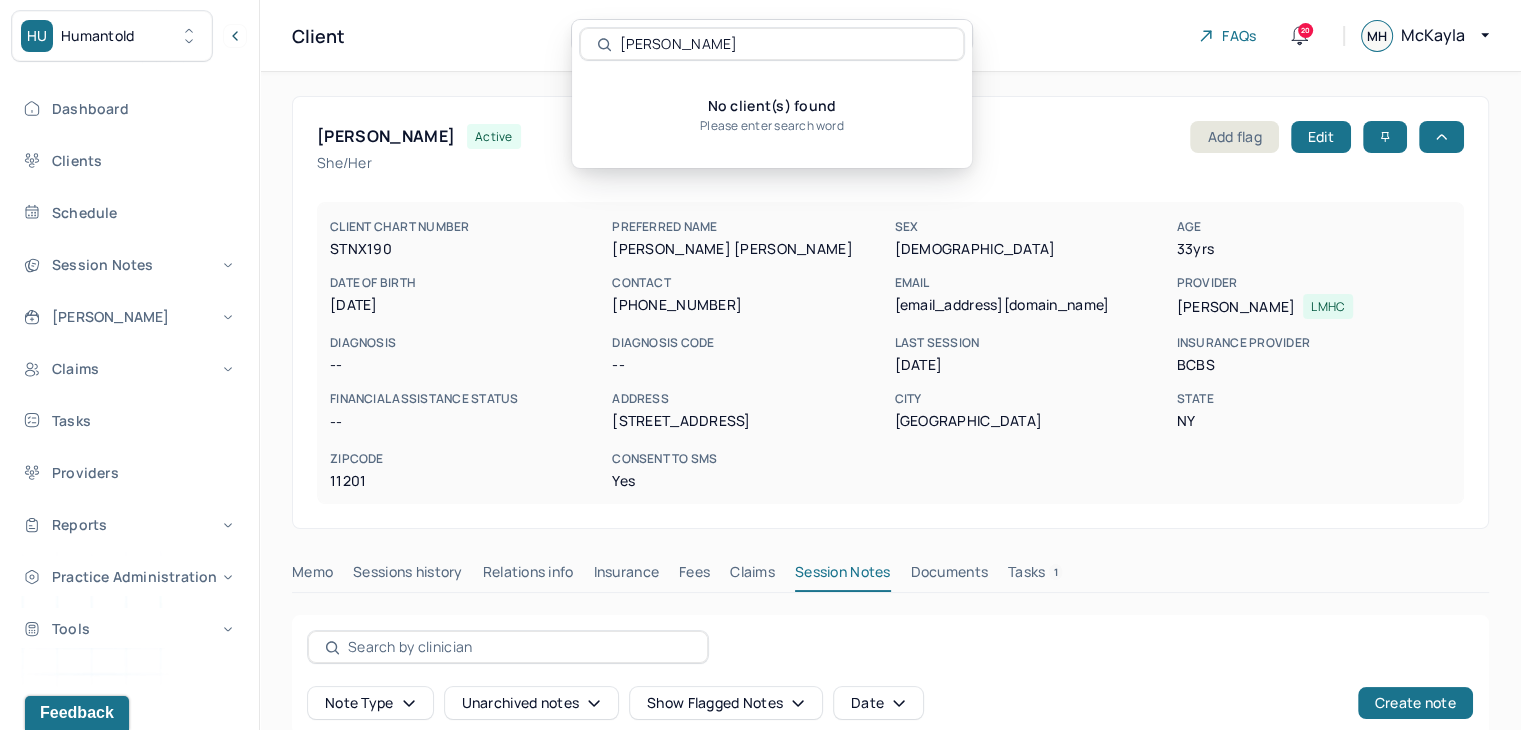click on "No client(s) found" at bounding box center (771, 106) 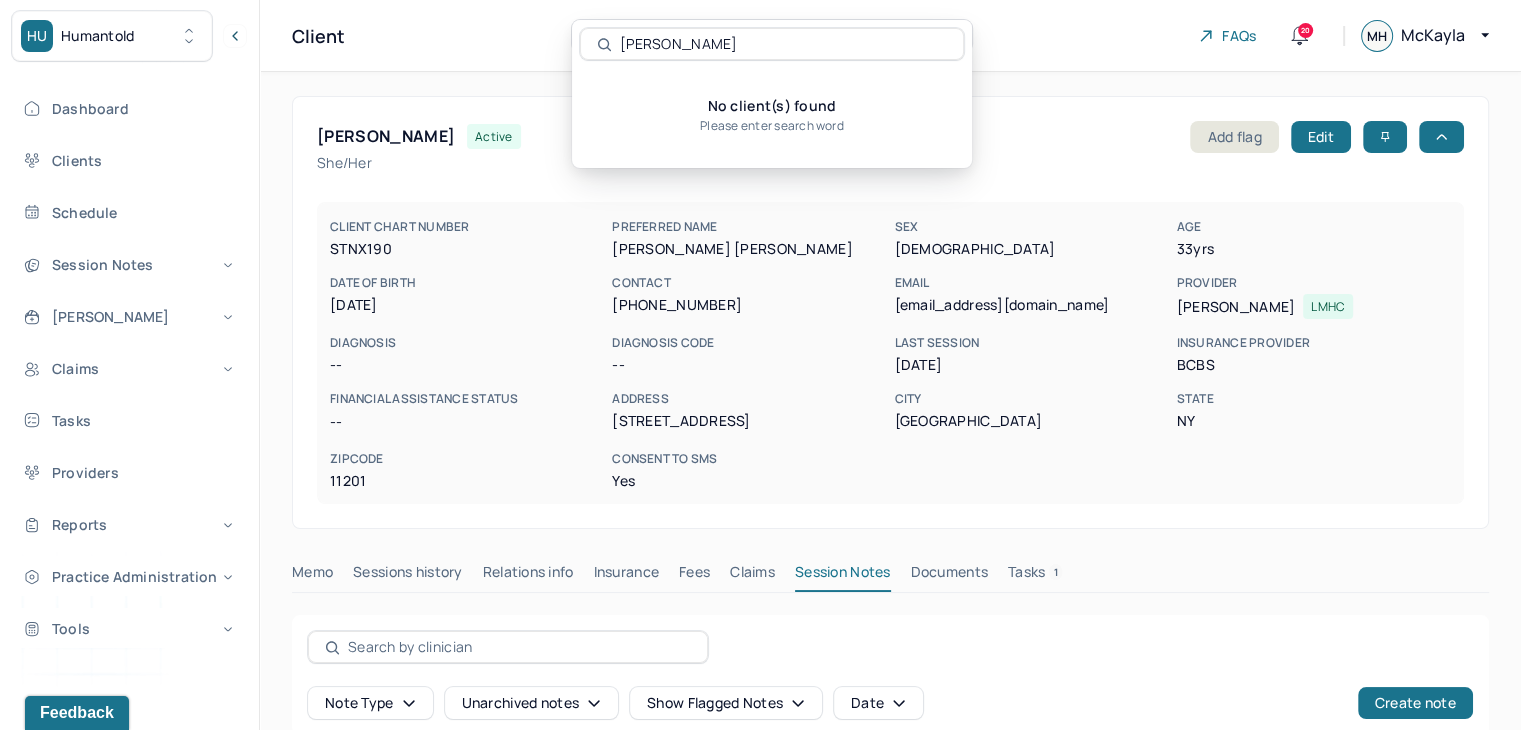 drag, startPoint x: 650, startPoint y: 45, endPoint x: 534, endPoint y: 42, distance: 116.03879 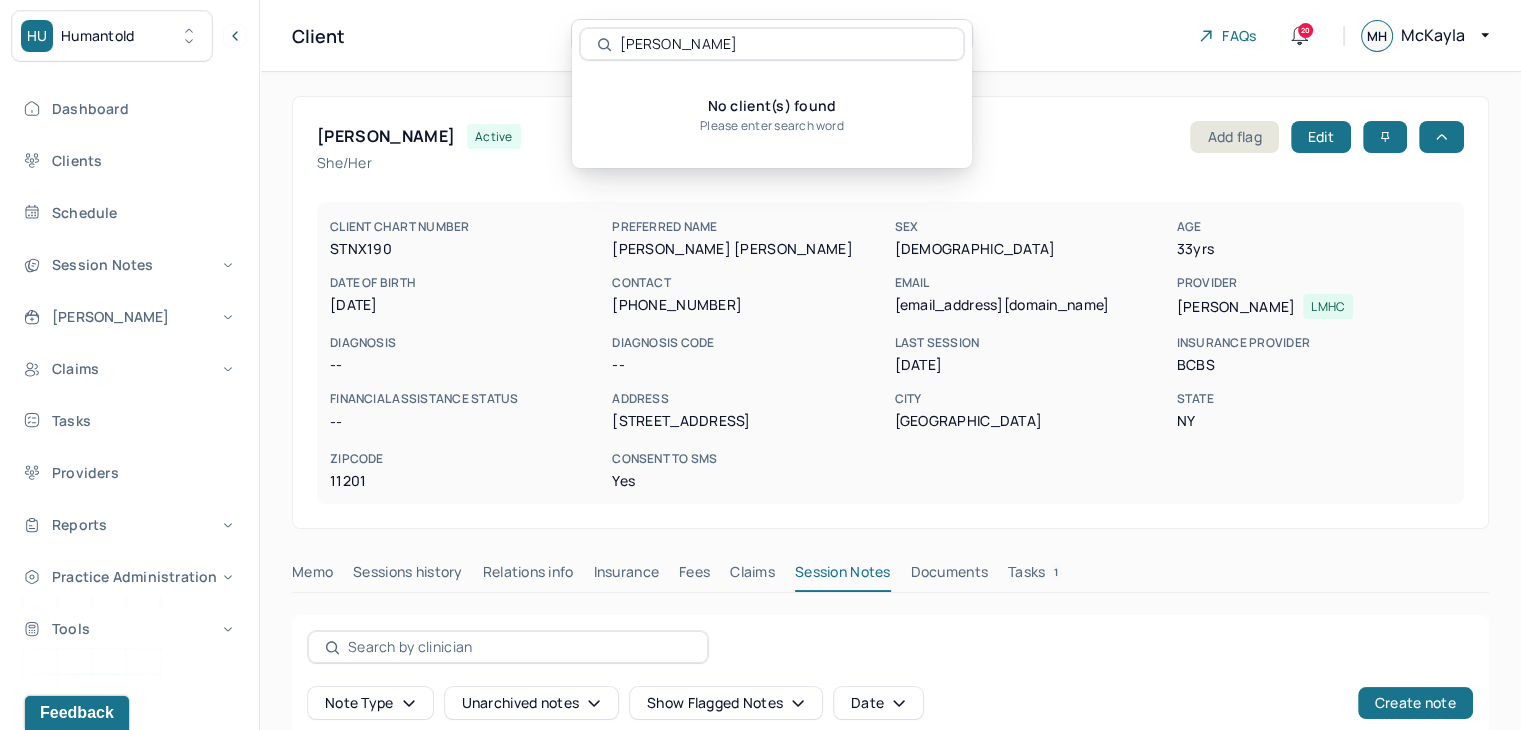 click on "HU Humantold       Dashboard Clients Schedule Session Notes [PERSON_NAME] Claims Tasks Providers Reports Practice Administration Tools MH [PERSON_NAME],clientsupport   Logout Client   Search by client name, chart number     FAQs   20   MH [PERSON_NAME] active   Add flag     Edit               she/her CLIENT CHART NUMBER STNX190 PREFERRED NAME [PERSON_NAME] [PERSON_NAME] SEX [DEMOGRAPHIC_DATA] AGE [DEMOGRAPHIC_DATA]  yrs DATE OF BIRTH [DEMOGRAPHIC_DATA]  CONTACT [PHONE_NUMBER] EMAIL [EMAIL_ADDRESS][DOMAIN_NAME] PROVIDER [PERSON_NAME] LMHC DIAGNOSIS -- DIAGNOSIS CODE -- LAST SESSION [DATE] insurance provider BCBS FINANCIAL ASSISTANCE STATUS -- Address [STREET_ADDRESS][US_STATE] Consent to Sms Yes   Memo     Sessions history     Relations info     Insurance     Fees     Claims     Session Notes     Documents     Tasks 1     Note type     Unarchived notes     Show flagged notes     Date     Create note   DATE OF SERVICE Note Type Note Status Clinician Flagged Status CREATED ON [DATE] -- [DATE]" at bounding box center [760, 445] 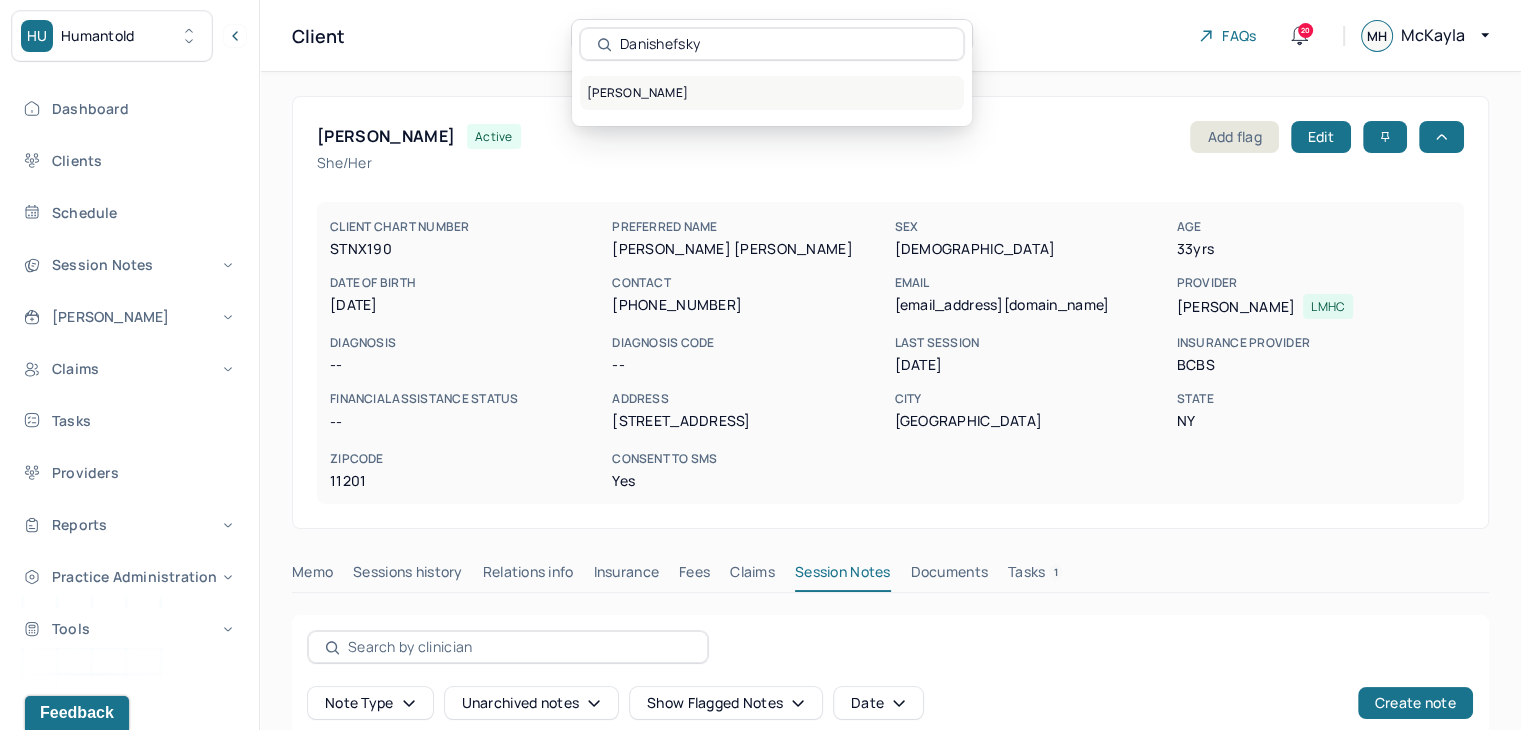 type on "Danishefsky" 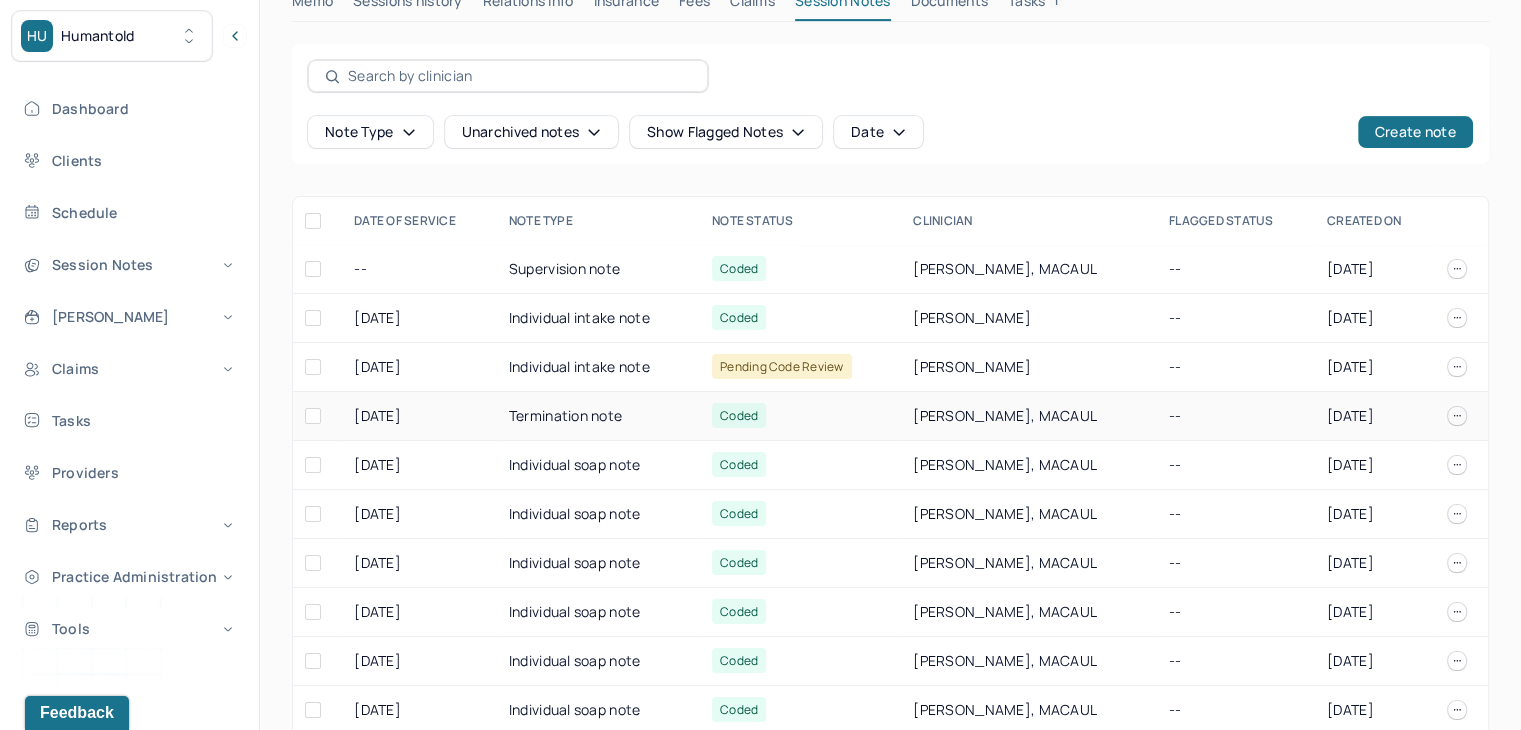 scroll, scrollTop: 600, scrollLeft: 0, axis: vertical 